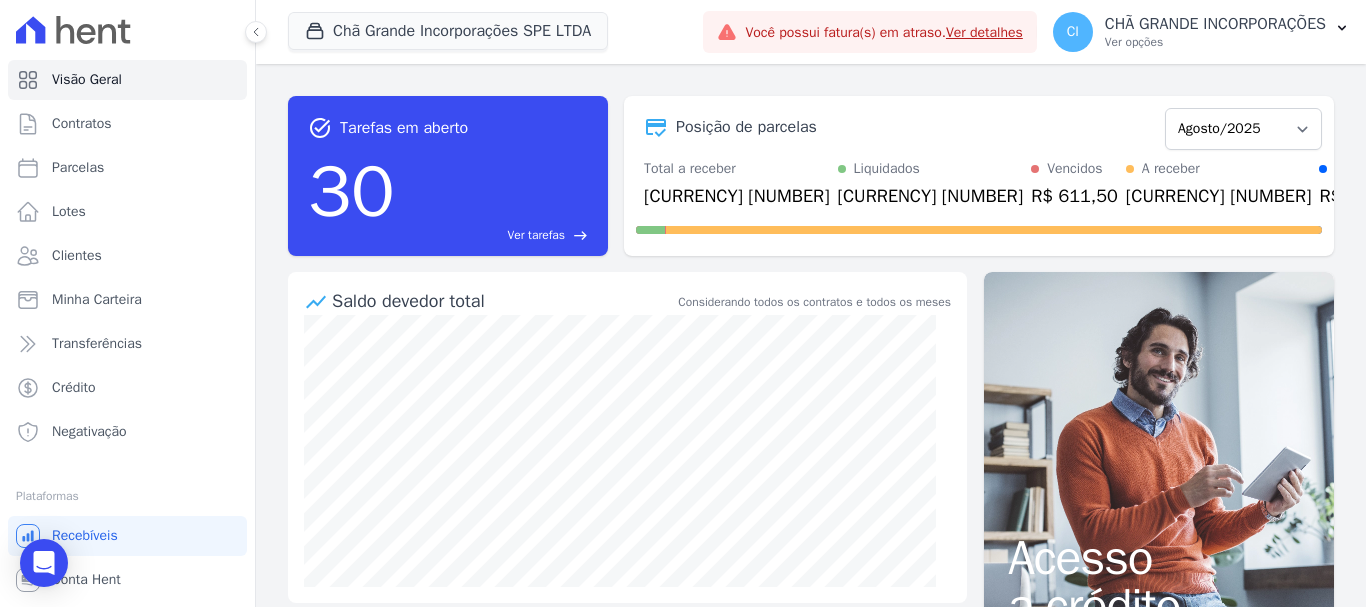 scroll, scrollTop: 0, scrollLeft: 0, axis: both 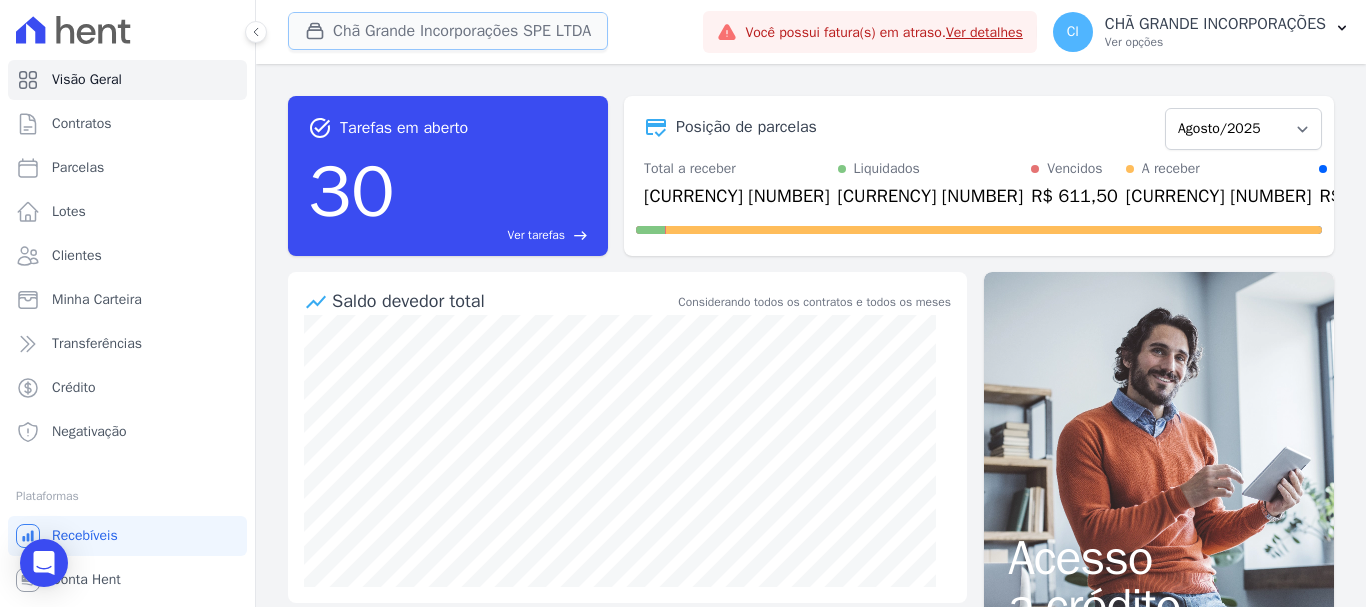 click on "Chã Grande Incorporações SPE LTDA" at bounding box center [448, 31] 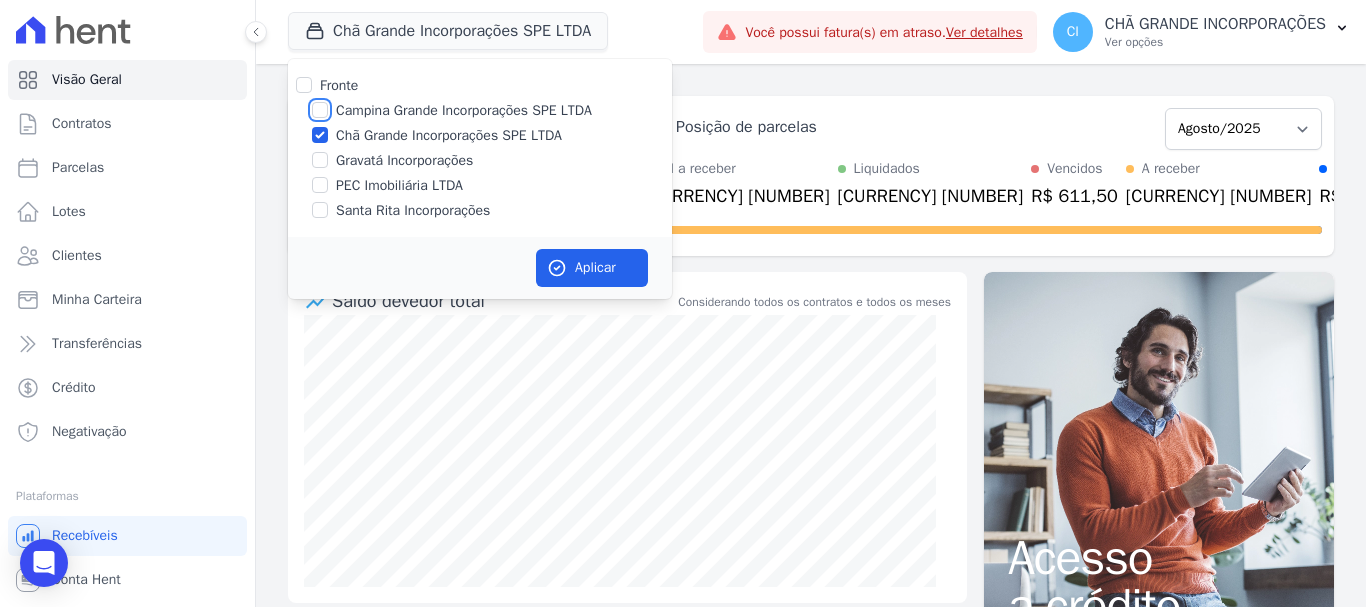 click on "Campina Grande Incorporações SPE LTDA" at bounding box center (320, 110) 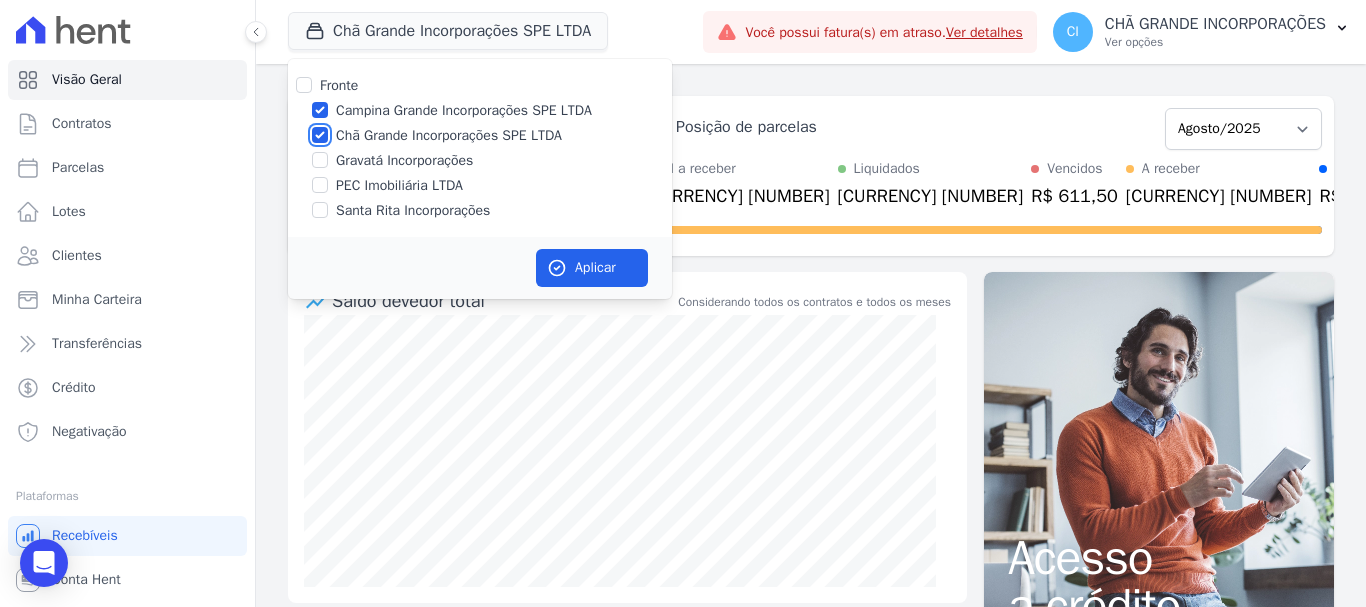 drag, startPoint x: 321, startPoint y: 131, endPoint x: 366, endPoint y: 156, distance: 51.47815 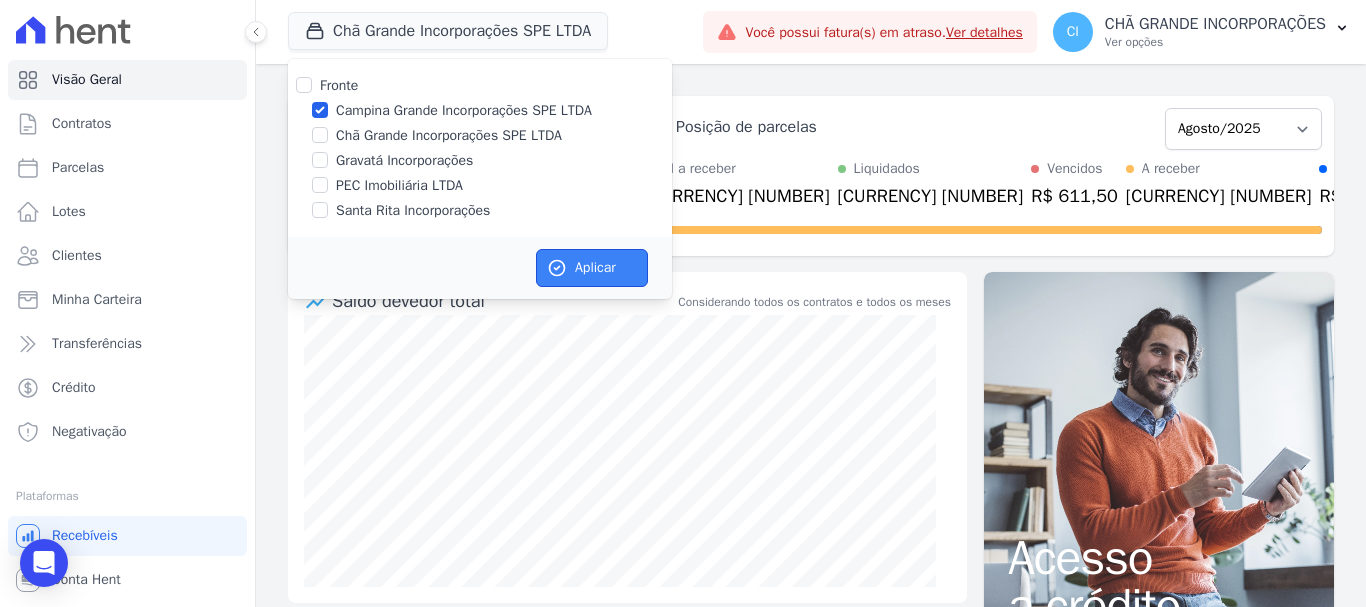 click on "Aplicar" at bounding box center [592, 268] 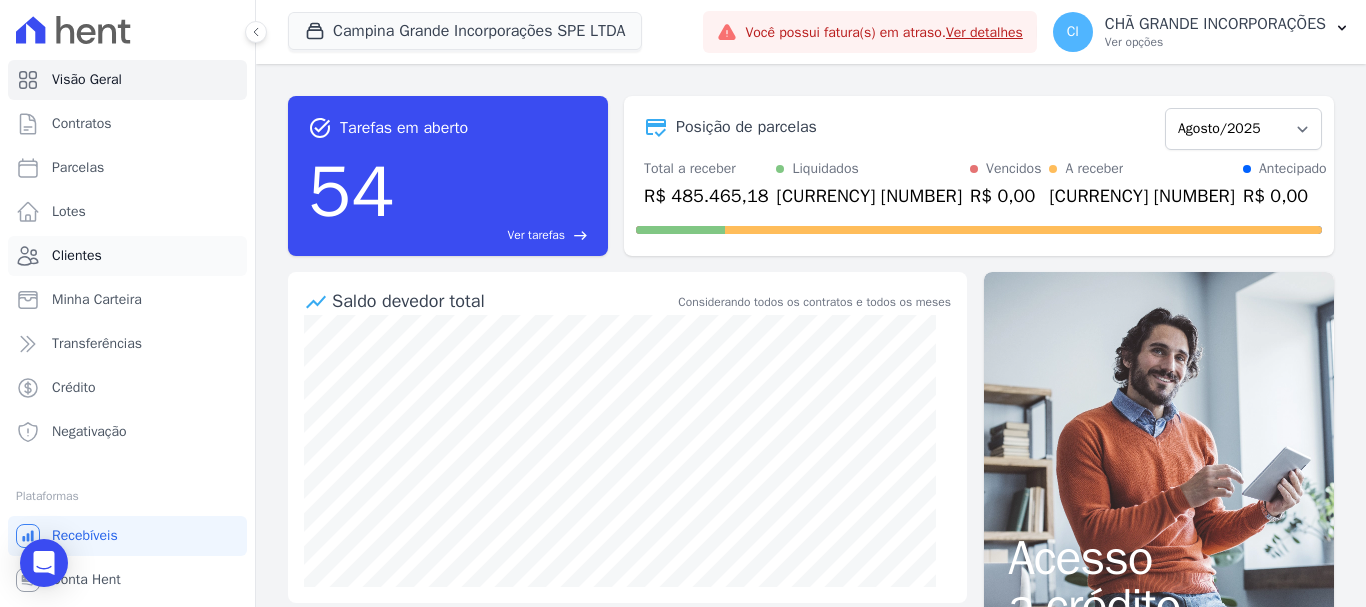 click on "Clientes" at bounding box center (77, 256) 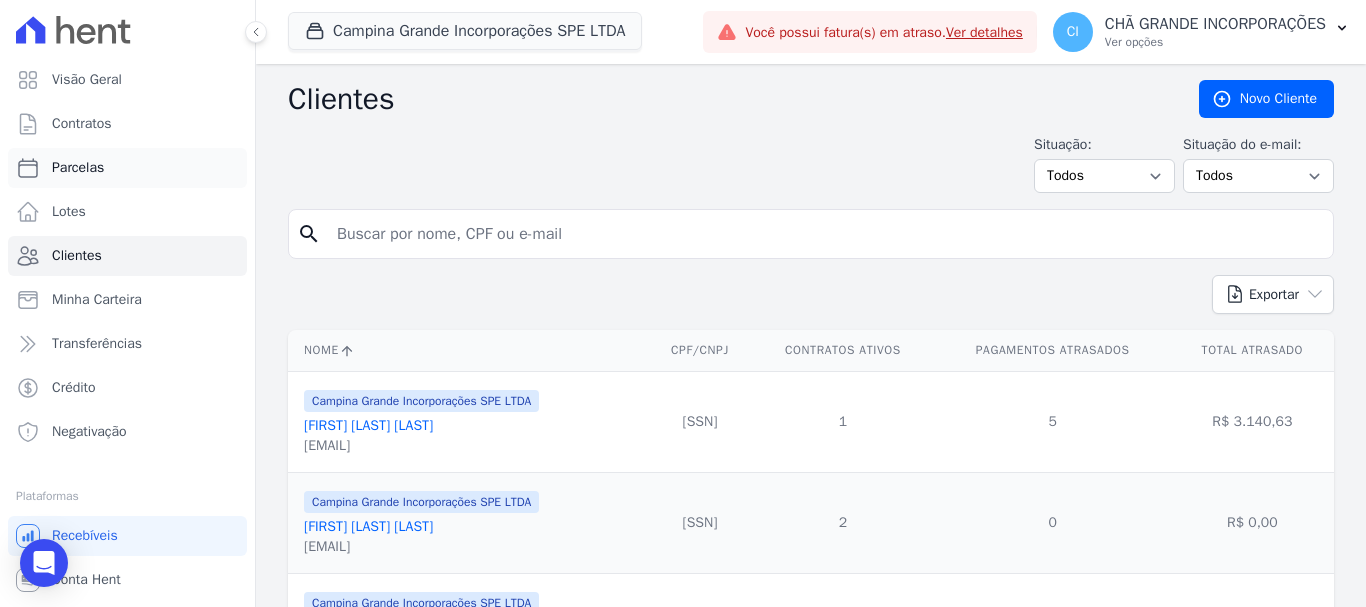 click on "Parcelas" at bounding box center (78, 168) 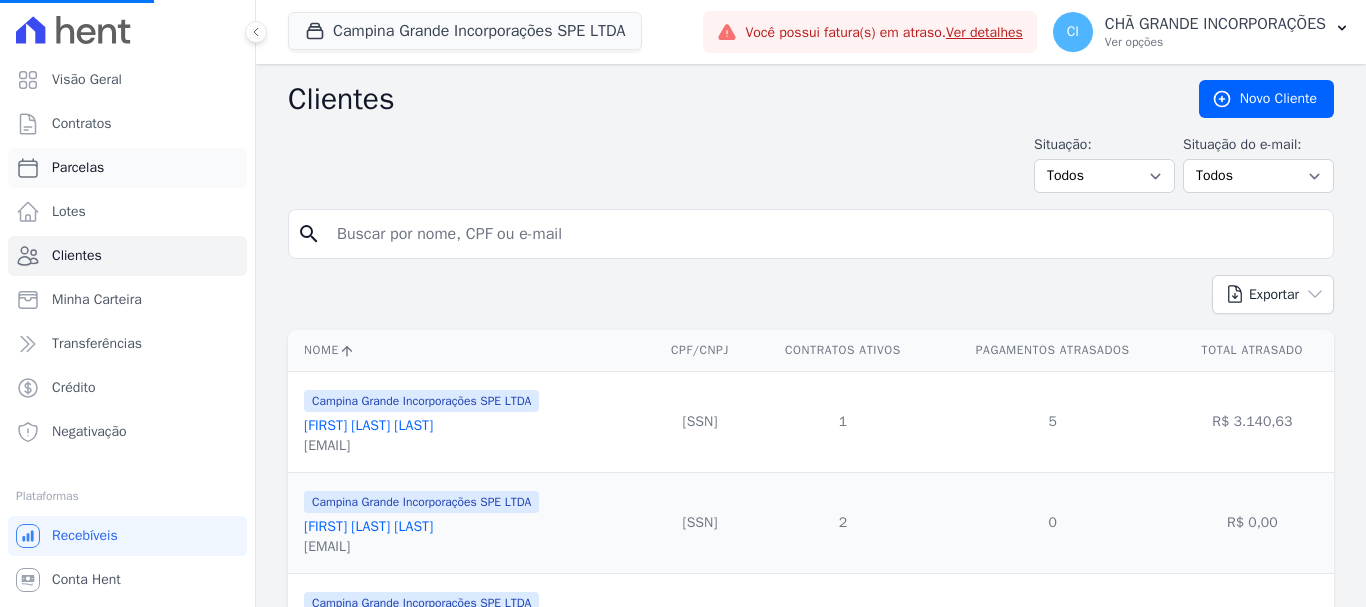 select 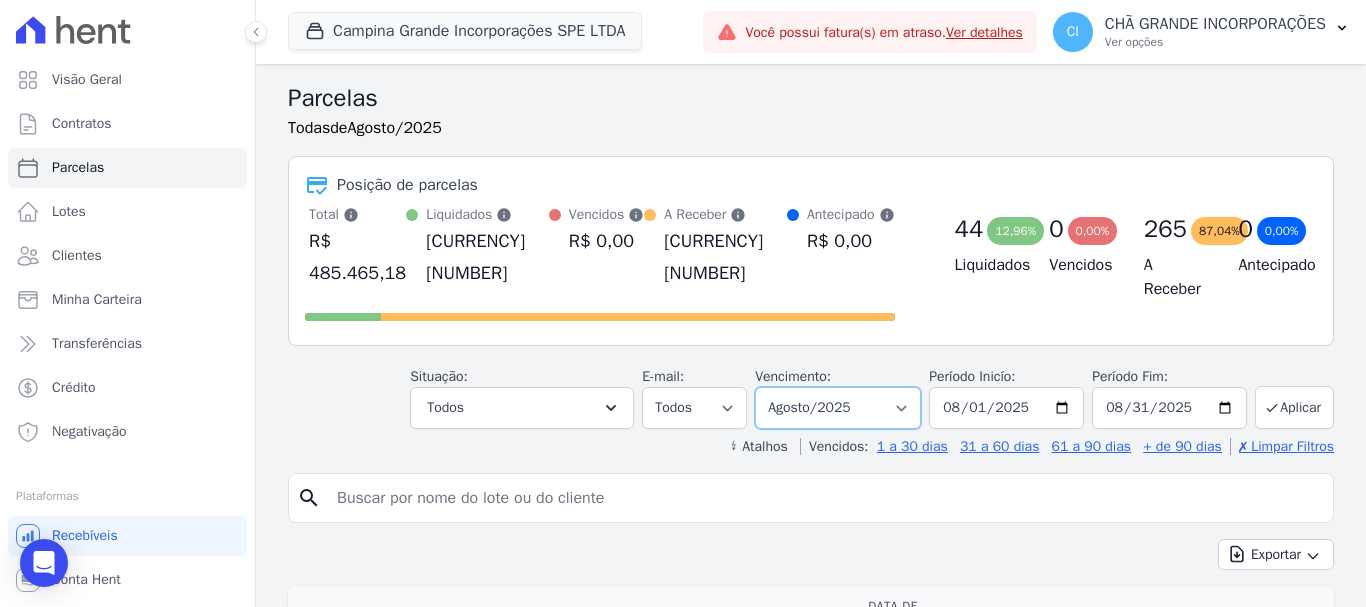 click on "Filtrar por período
────────
Todos os meses
Janeiro/2023
Fevereiro/2023
Março/2023
Abril/2023
Maio/2023
Junho/2023
Julho/2023
Agosto/2023
Setembro/2023
Outubro/2023
Novembro/2023
Dezembro/2023
Janeiro/2024
Fevereiro/2024
Março/2024
Abril/2024
Maio/2024
Junho/2024
Julho/2024
Agosto/2024
Setembro/2024
Outubro/2024
Novembro/2024
Dezembro/2024
Janeiro/2025
Fevereiro/2025
Março/2025
Abril/2025
Maio/2025
Junho/2025
Julho/2025
Agosto/2025
Setembro/2025
Outubro/2025
Novembro/2025
Dezembro/2025
Janeiro/2026
Fevereiro/2026
Março/2026
Abril/2026
Maio/2026
Junho/2026
Julho/2026
Agosto/2026
Setembro/2026
Outubro/2026
Novembro/2026
Dezembro/2026
Janeiro/2027
Fevereiro/2027
Março/2027
Abril/2027
Maio/2027
Junho/2027
Julho/2027
Agosto/2027
Setembro/2027
Outubro/2027
Novembro/2027
Dezembro/2027
Janeiro/2028
Fevereiro/2028
Março/2028
Abril/2028
Maio/2028" at bounding box center (838, 408) 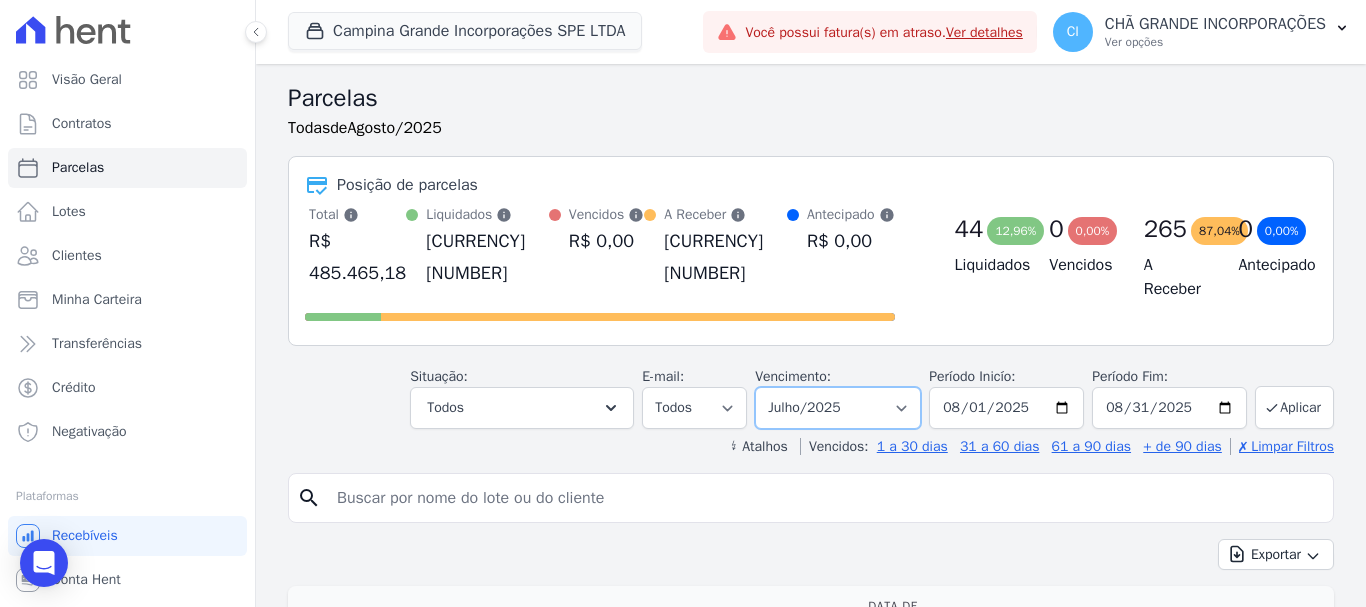 click on "Filtrar por período
────────
Todos os meses
Janeiro/2023
Fevereiro/2023
Março/2023
Abril/2023
Maio/2023
Junho/2023
Julho/2023
Agosto/2023
Setembro/2023
Outubro/2023
Novembro/2023
Dezembro/2023
Janeiro/2024
Fevereiro/2024
Março/2024
Abril/2024
Maio/2024
Junho/2024
Julho/2024
Agosto/2024
Setembro/2024
Outubro/2024
Novembro/2024
Dezembro/2024
Janeiro/2025
Fevereiro/2025
Março/2025
Abril/2025
Maio/2025
Junho/2025
Julho/2025
Agosto/2025
Setembro/2025
Outubro/2025
Novembro/2025
Dezembro/2025
Janeiro/2026
Fevereiro/2026
Março/2026
Abril/2026
Maio/2026
Junho/2026
Julho/2026
Agosto/2026
Setembro/2026
Outubro/2026
Novembro/2026
Dezembro/2026
Janeiro/2027
Fevereiro/2027
Março/2027
Abril/2027
Maio/2027
Junho/2027
Julho/2027
Agosto/2027
Setembro/2027
Outubro/2027
Novembro/2027
Dezembro/2027
Janeiro/2028
Fevereiro/2028
Março/2028
Abril/2028
Maio/2028" at bounding box center [838, 408] 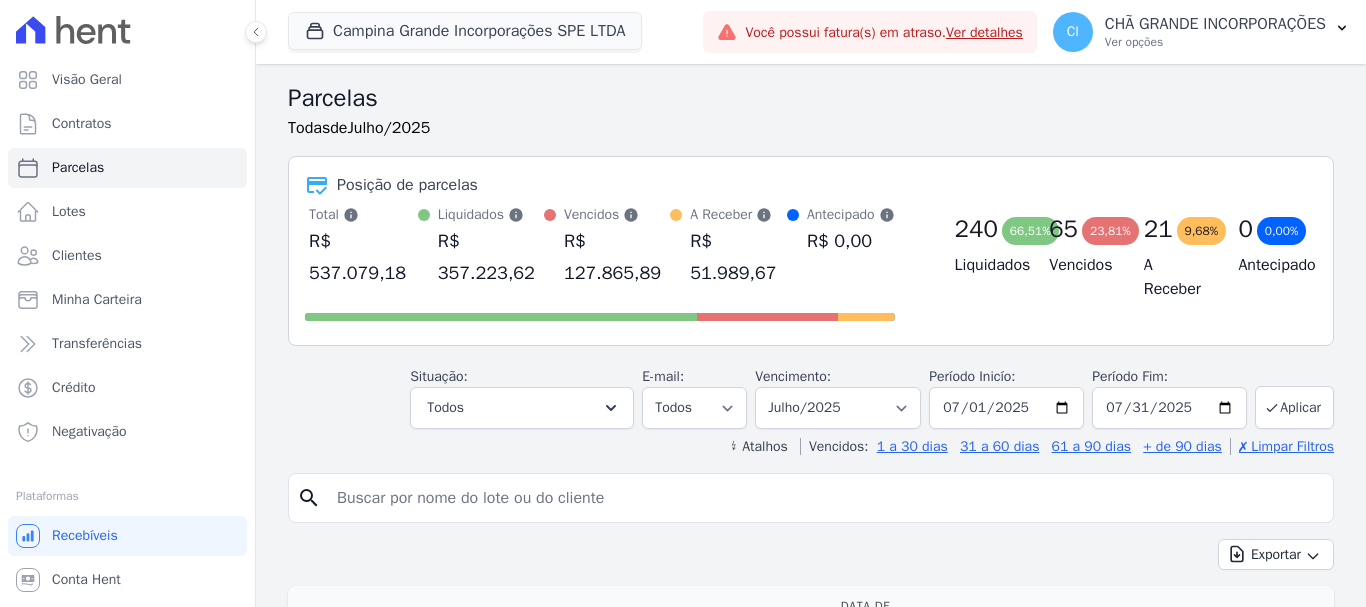 select 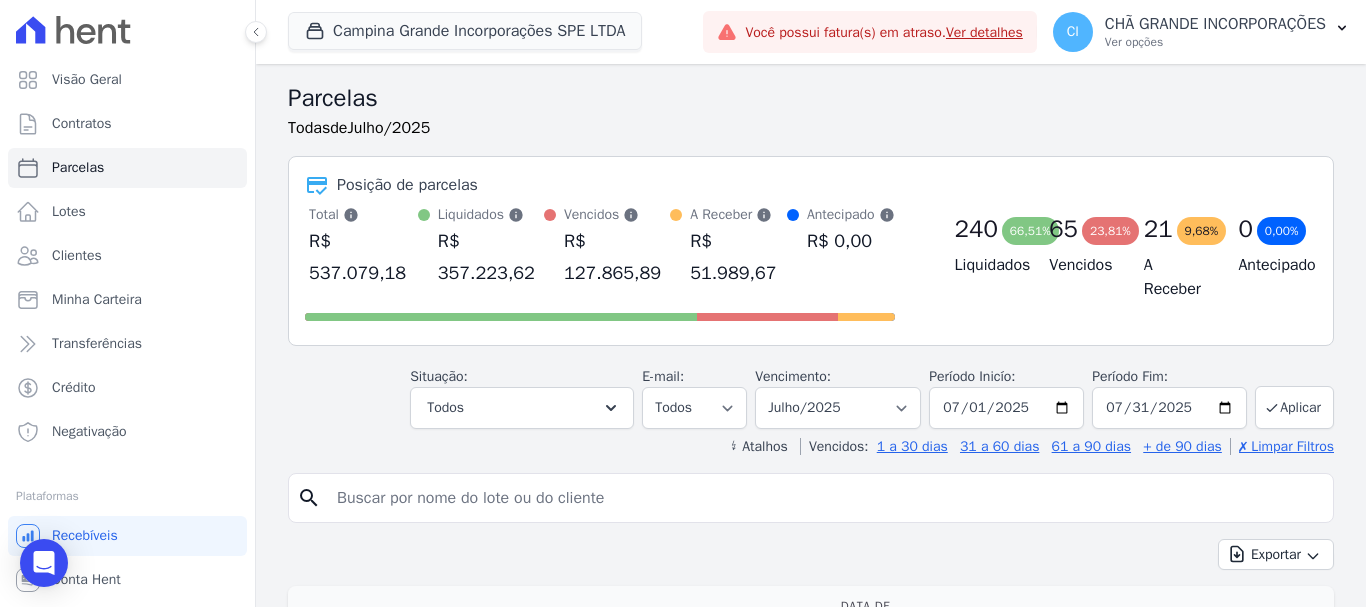 click at bounding box center (825, 498) 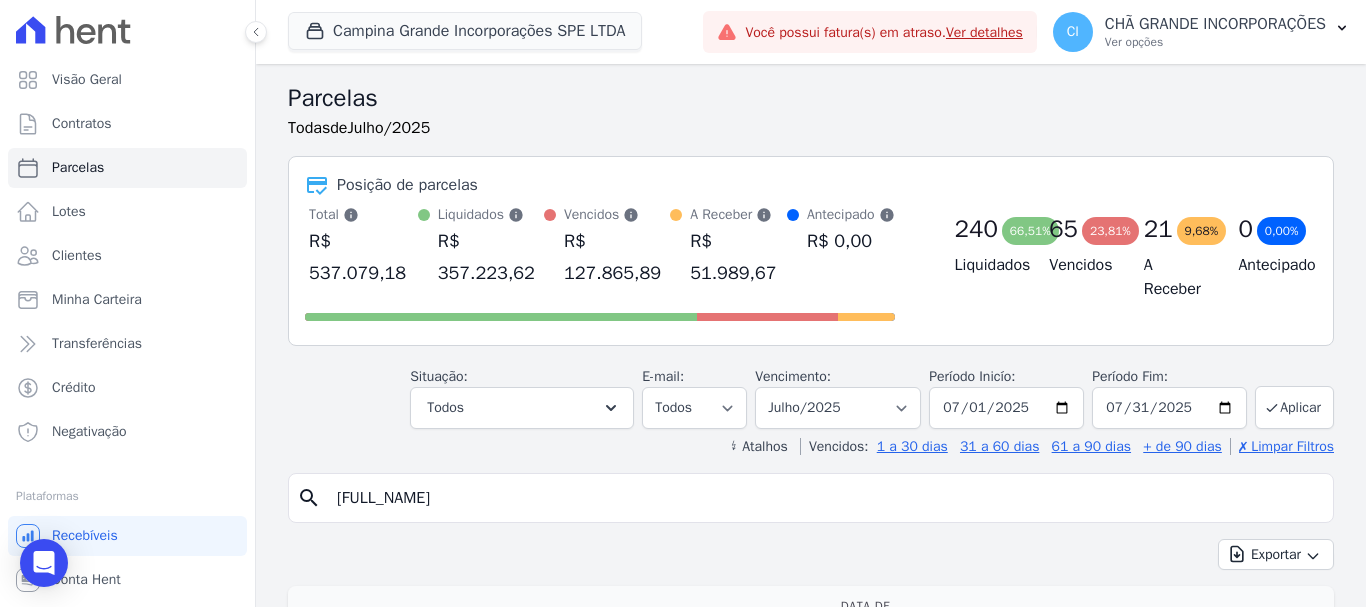 type on "Jose Edilson Alves De Araujo" 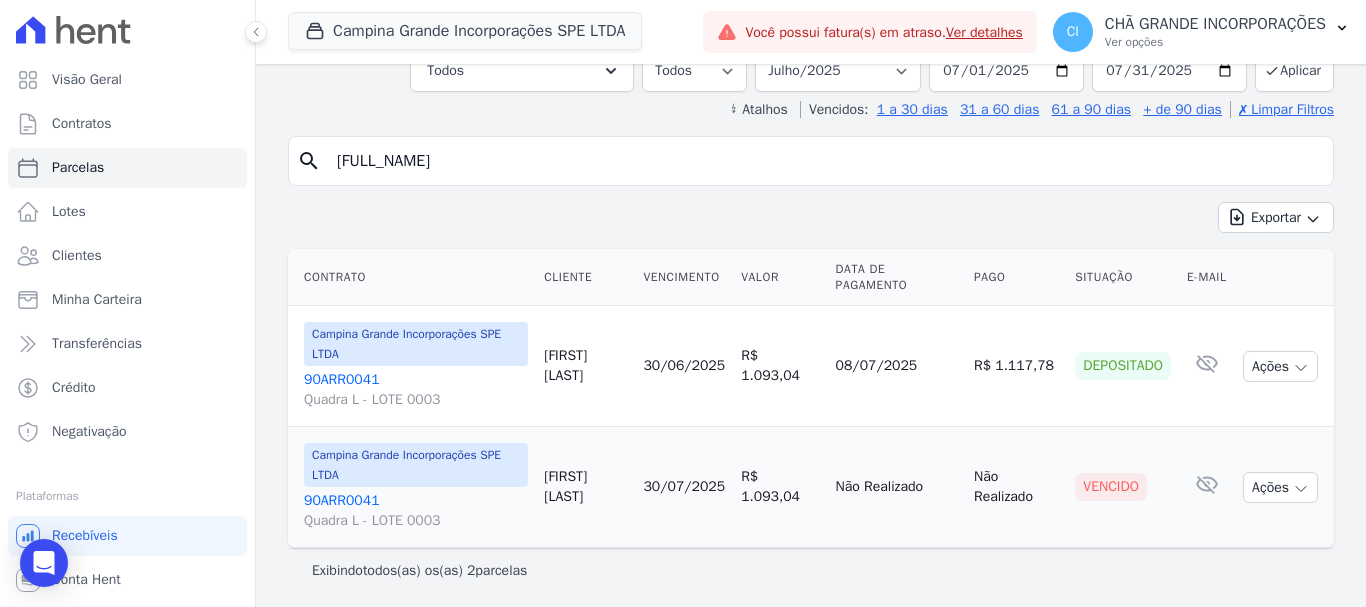 scroll, scrollTop: 137, scrollLeft: 0, axis: vertical 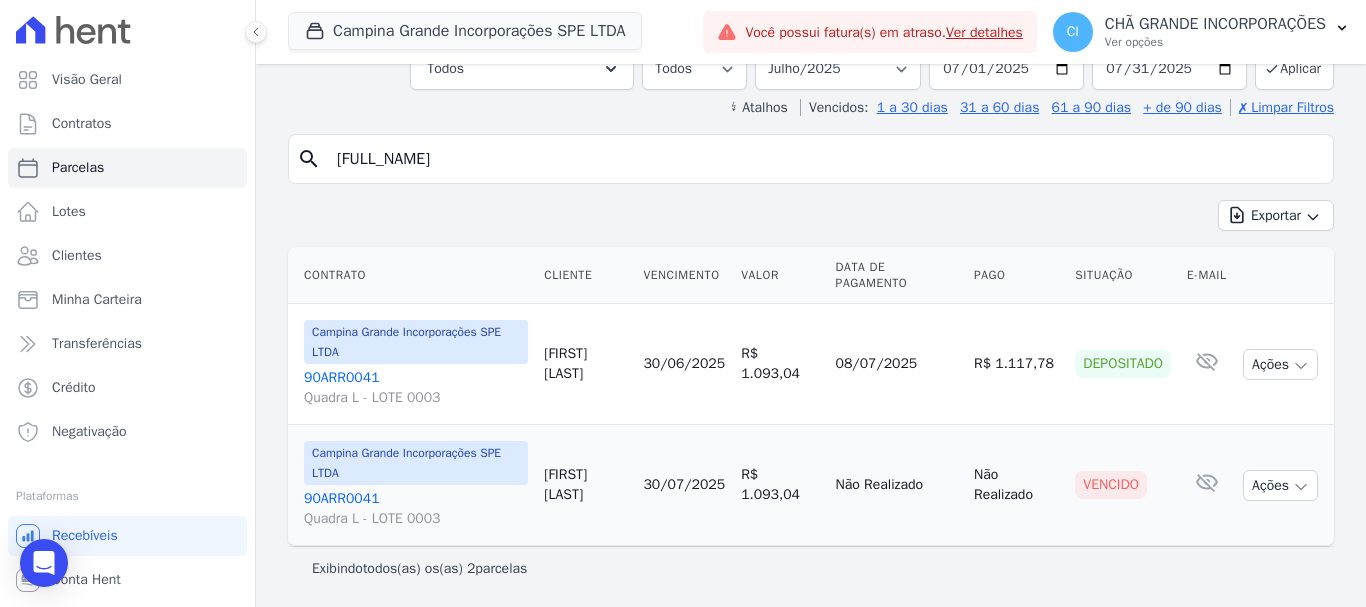 click on "90ARR0041
Quadra L - LOTE 0003" at bounding box center [416, 509] 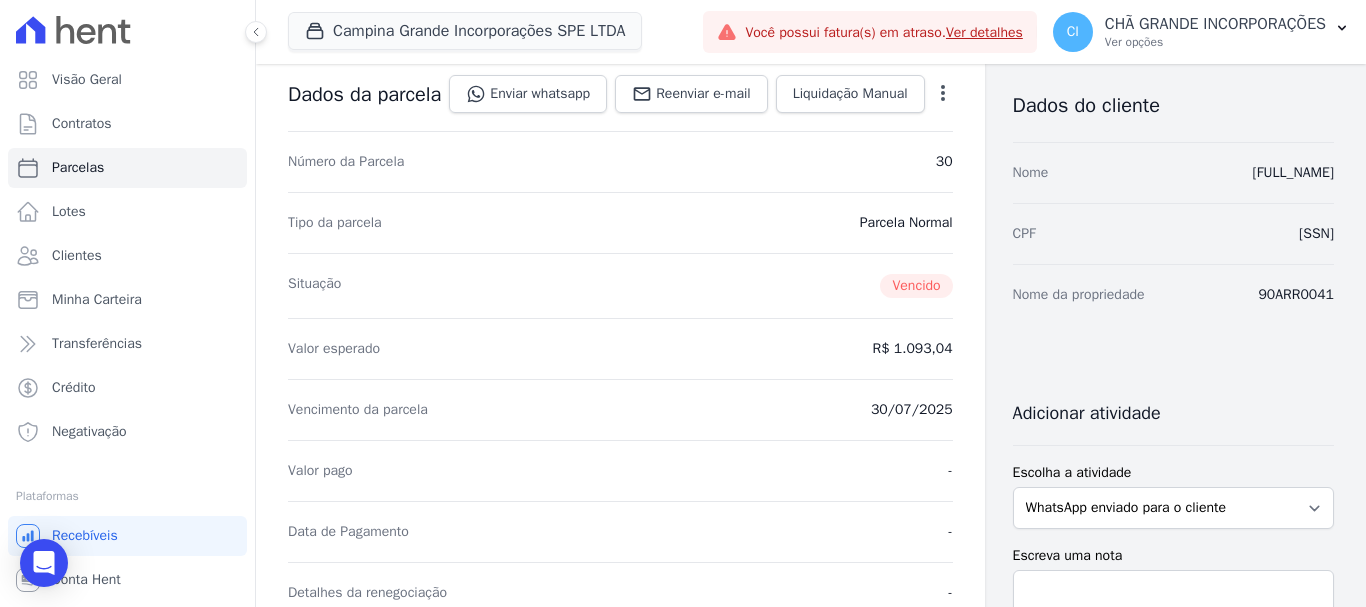 scroll, scrollTop: 300, scrollLeft: 0, axis: vertical 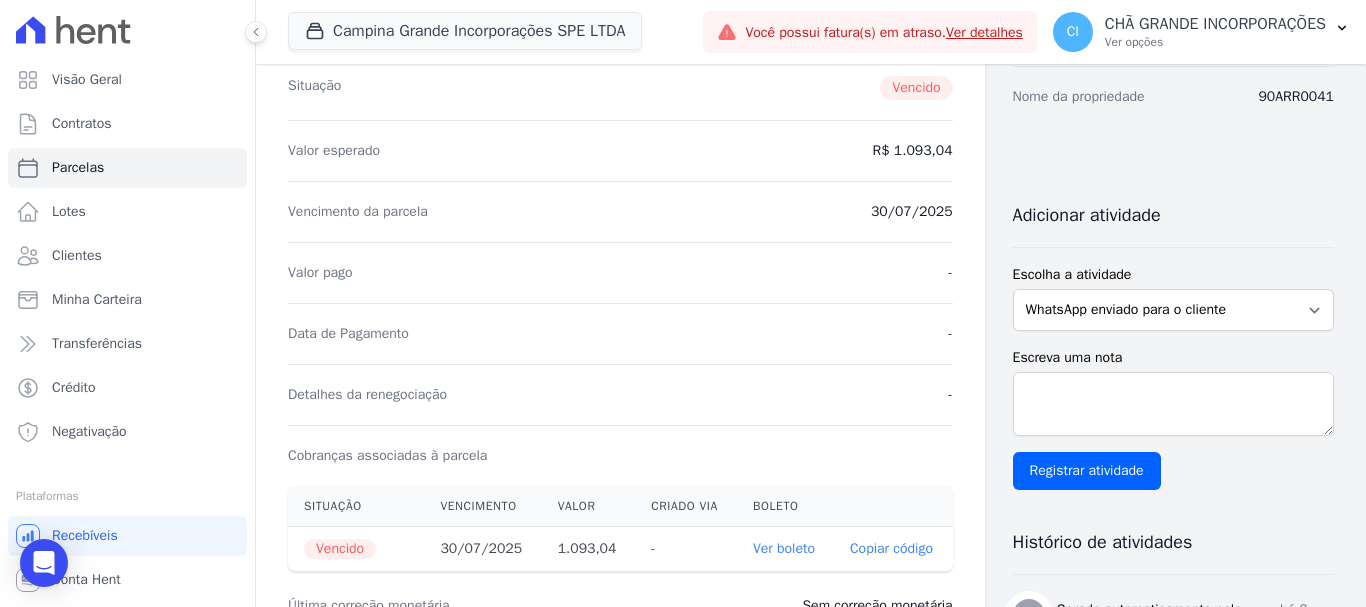 click on "Ver boleto" at bounding box center (784, 548) 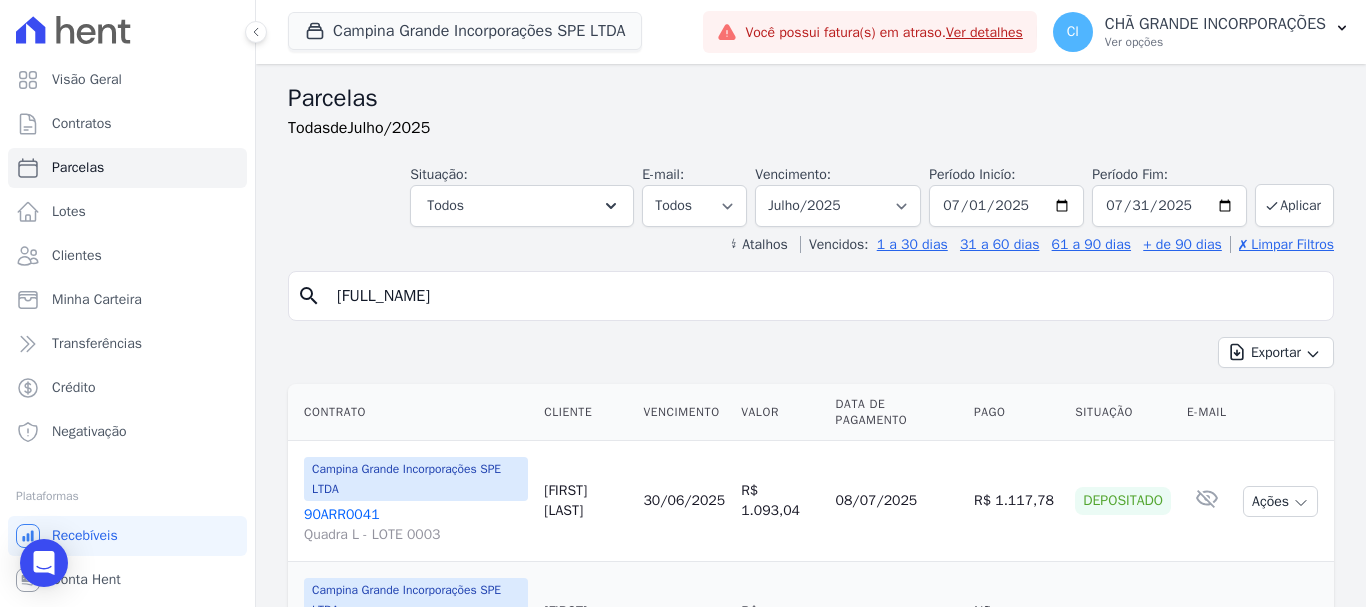 select 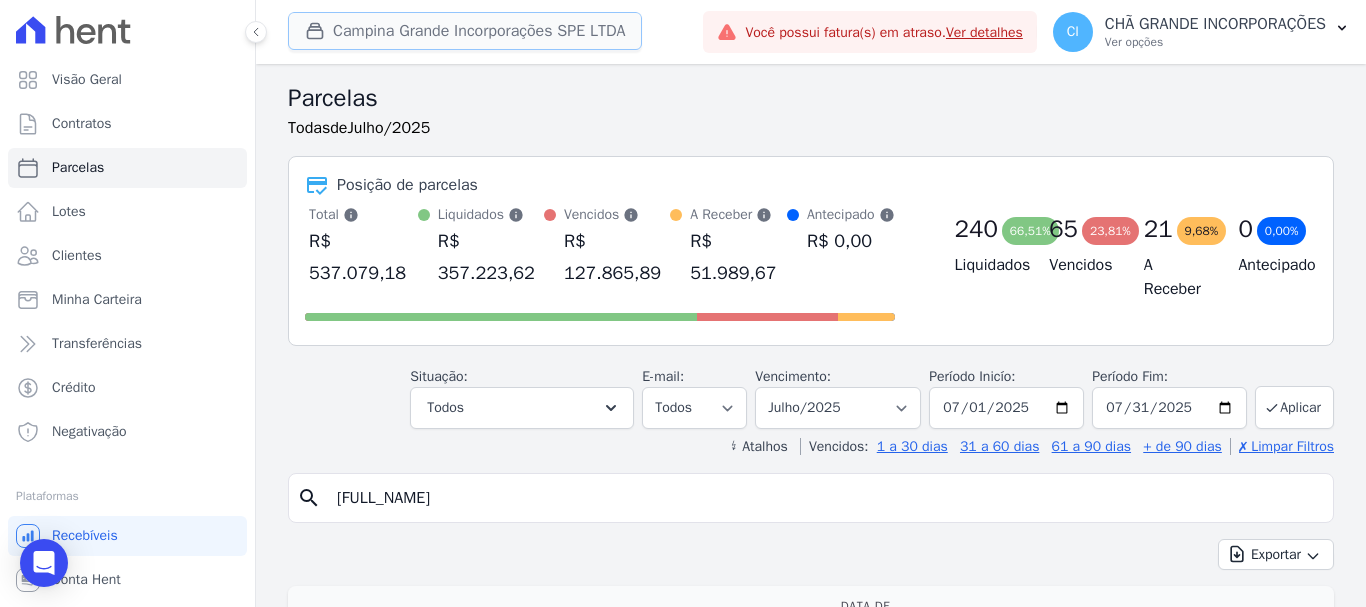 click on "Campina Grande Incorporações SPE LTDA" at bounding box center (465, 31) 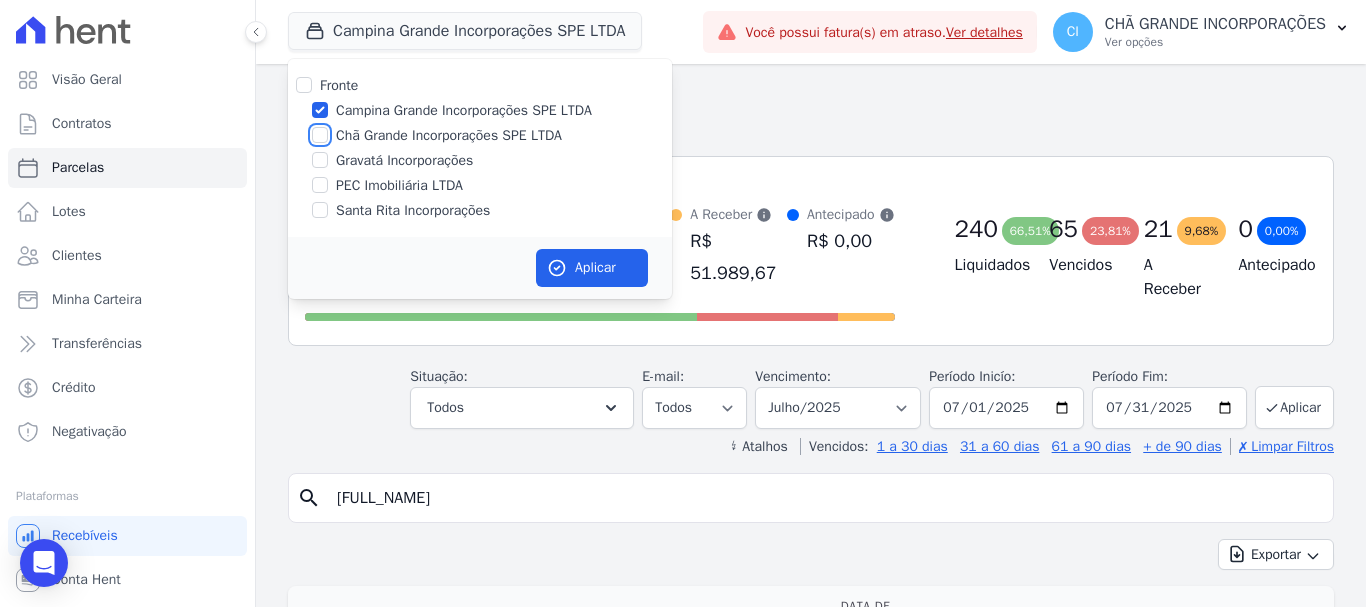 click on "Chã Grande Incorporações SPE LTDA" at bounding box center (320, 135) 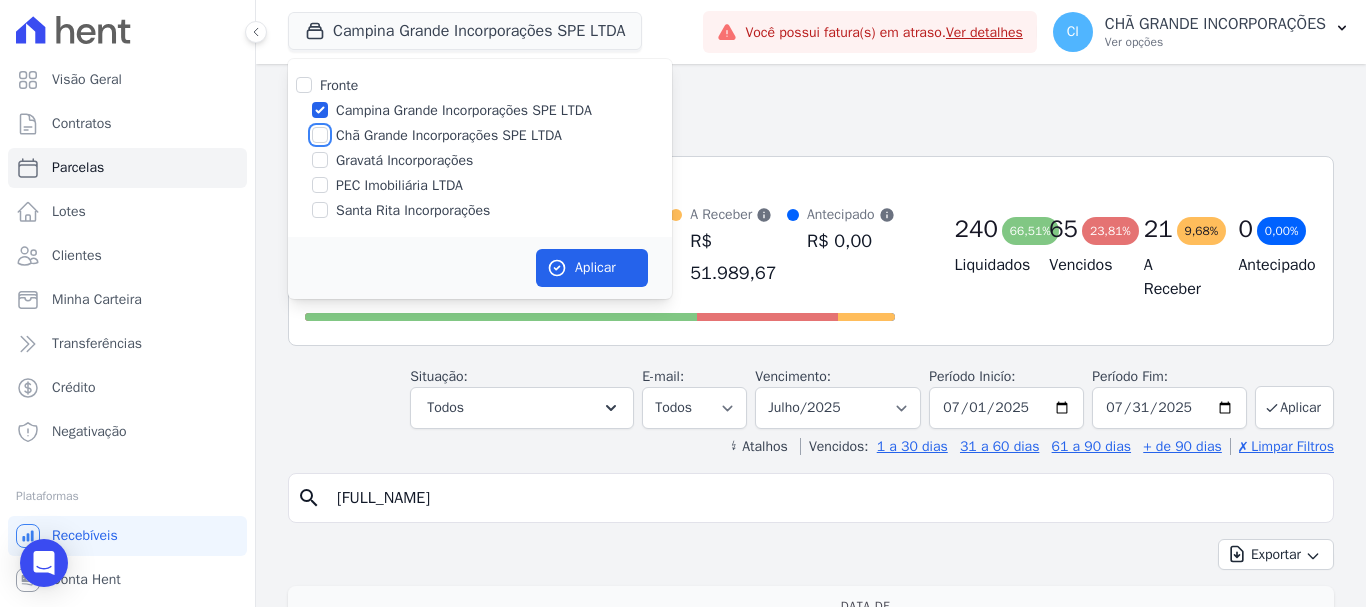 checkbox on "true" 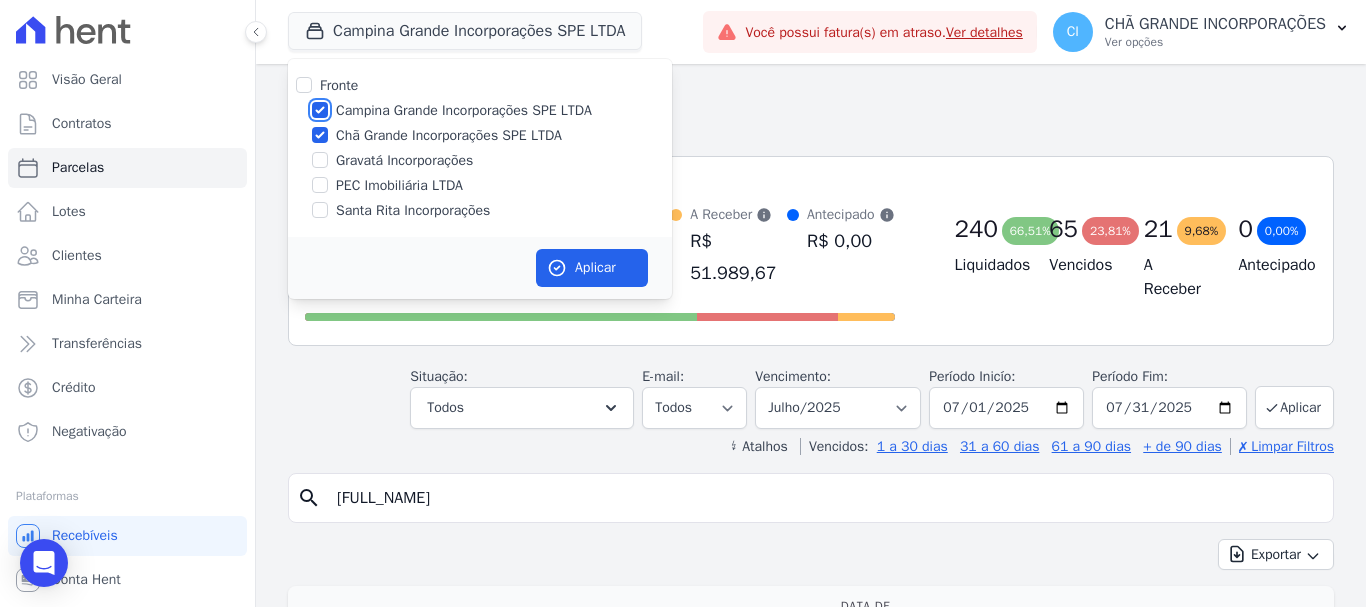 click on "Campina Grande Incorporações SPE LTDA" at bounding box center (320, 110) 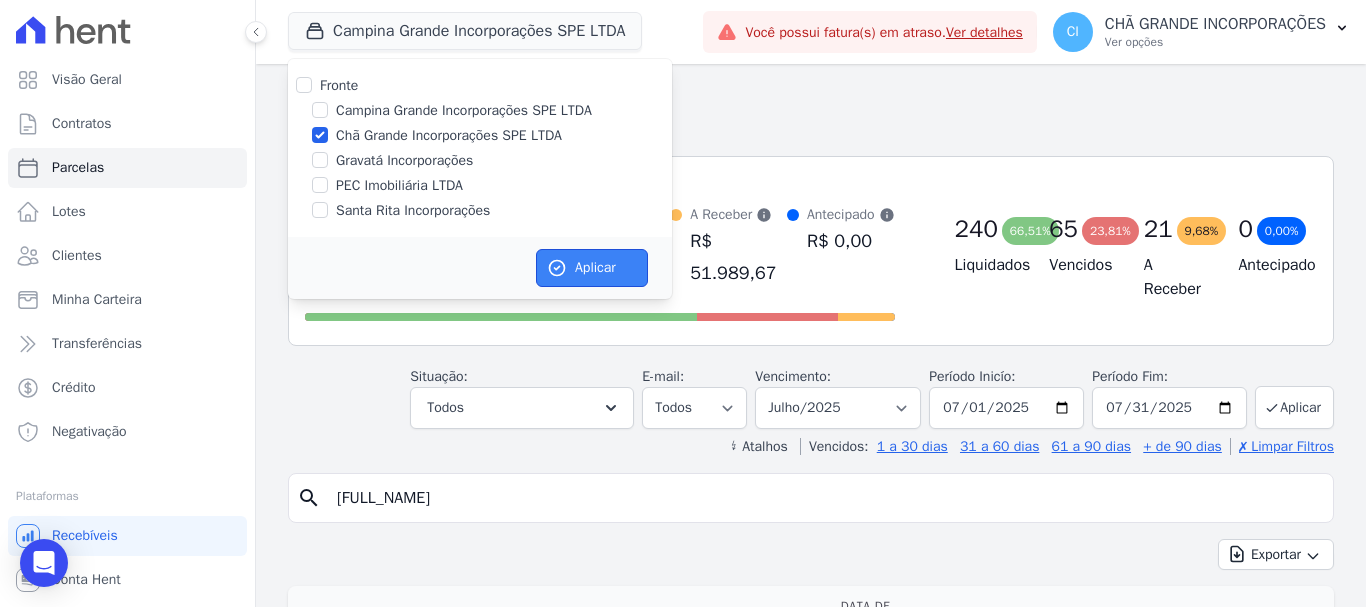 click on "Aplicar" at bounding box center [592, 268] 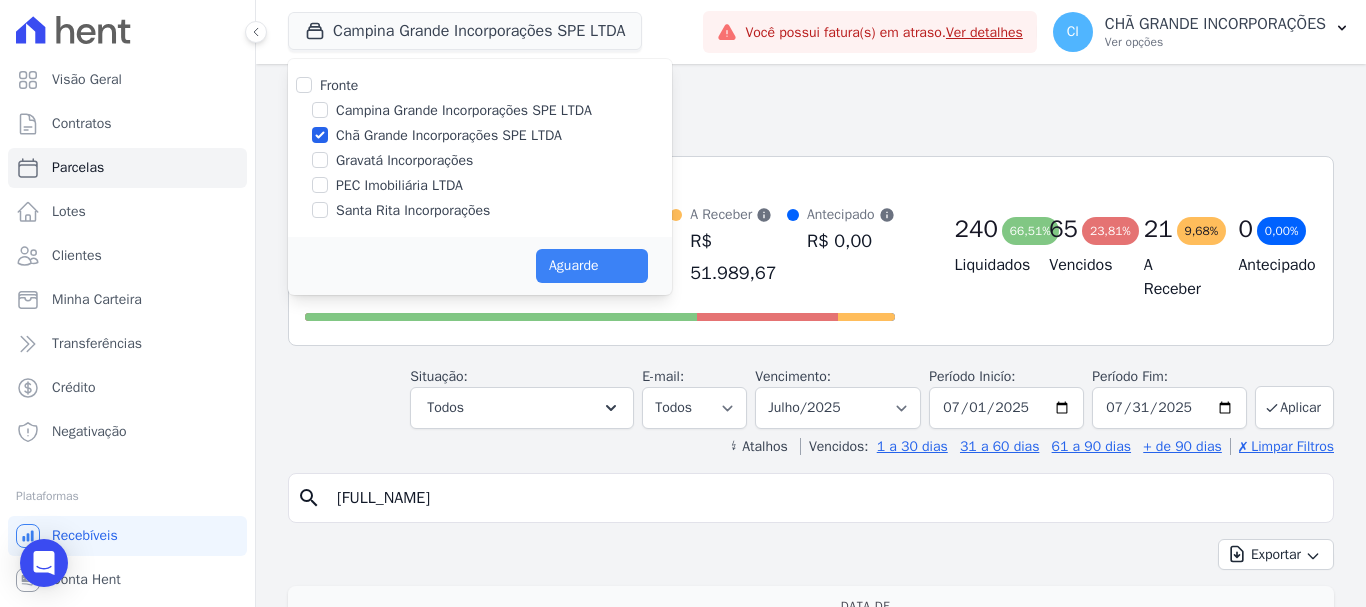select 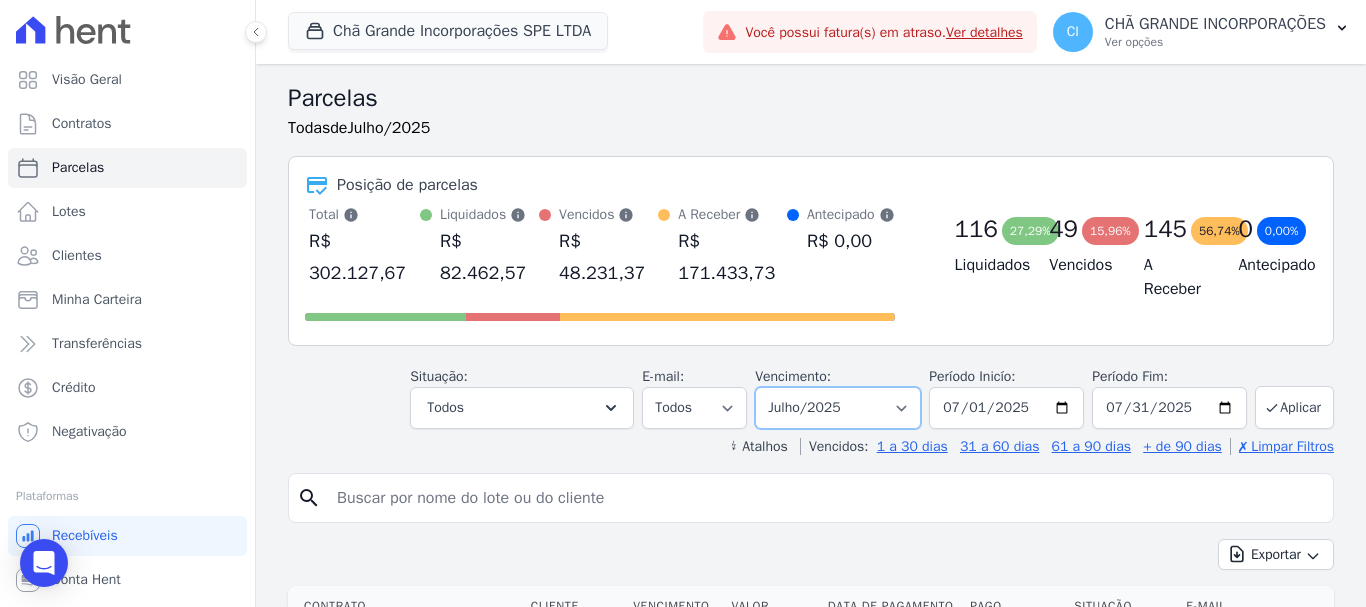 click on "Filtrar por período
────────
Todos os meses
Outubro/2019
Novembro/2019
Dezembro/2019
Janeiro/2020
Fevereiro/2020
Março/2020
Abril/2020
Maio/2020
Junho/2020
Julho/2020
Agosto/2020
Setembro/2020
Outubro/2020
Novembro/2020
Dezembro/2020
Janeiro/2021
Fevereiro/2021
Março/2021
Abril/2021
Maio/2021
Junho/2021
Julho/2021
Agosto/2021
Setembro/2021
Outubro/2021
Novembro/2021
Dezembro/2021
Janeiro/2022
Fevereiro/2022
Março/2022
Abril/2022
Maio/2022
Junho/2022
Julho/2022
Agosto/2022
Setembro/2022
Outubro/2022
Novembro/2022
Dezembro/2022
Janeiro/2023
Fevereiro/2023
Março/2023
Abril/2023
Maio/2023
Junho/2023
Julho/2023
Agosto/2023
Setembro/2023
Outubro/2023
Novembro/2023
Dezembro/2023
Janeiro/2024
Fevereiro/2024
Março/2024
Abril/2024
Maio/2024
Junho/2024
Julho/2024
Agosto/2024
Setembro/2024
Outubro/2024
Novembro/2024
Dezembro/2024
Janeiro/2025" at bounding box center [838, 408] 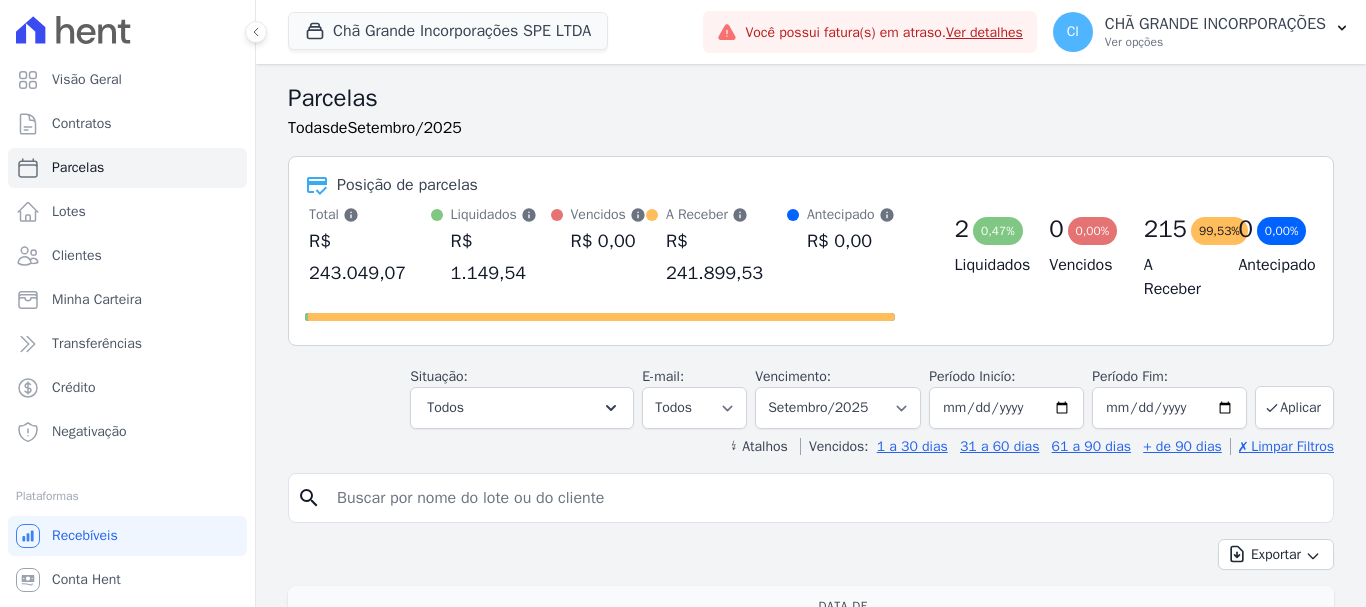 select 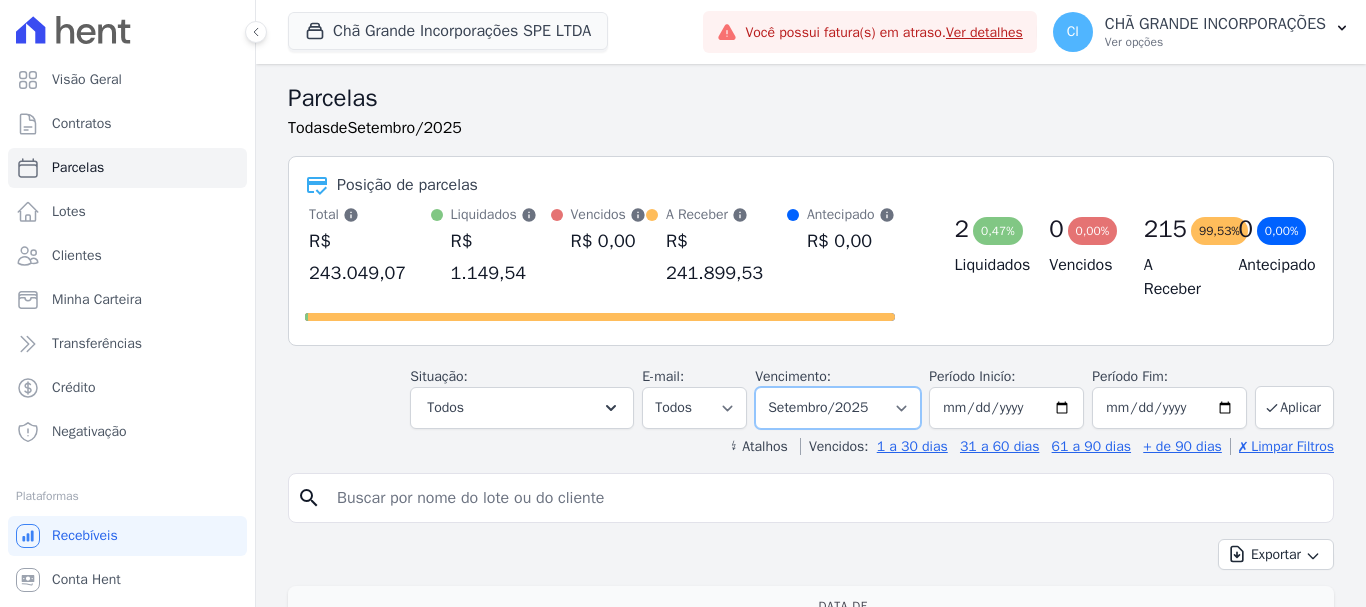 click on "Filtrar por período
────────
Todos os meses
Outubro/2019
Novembro/2019
Dezembro/2019
Janeiro/2020
Fevereiro/2020
Março/2020
Abril/2020
Maio/2020
Junho/2020
Julho/2020
Agosto/2020
Setembro/2020
Outubro/2020
Novembro/2020
Dezembro/2020
Janeiro/2021
Fevereiro/2021
Março/2021
Abril/2021
Maio/2021
Junho/2021
Julho/2021
Agosto/2021
Setembro/2021
Outubro/2021
Novembro/2021
Dezembro/2021
Janeiro/2022
Fevereiro/2022
Março/2022
Abril/2022
Maio/2022
Junho/2022
Julho/2022
Agosto/2022
Setembro/2022
Outubro/2022
Novembro/2022
Dezembro/2022
Janeiro/2023
Fevereiro/2023
Março/2023
Abril/2023
Maio/2023
Junho/2023
Julho/2023
Agosto/2023
Setembro/2023
Outubro/2023
Novembro/2023
Dezembro/2023
Janeiro/2024
Fevereiro/2024
Março/2024
Abril/2024
Maio/2024
Junho/2024
Julho/2024
Agosto/2024
Setembro/2024
Outubro/2024
Novembro/2024
Dezembro/2024
Janeiro/2025" at bounding box center (838, 408) 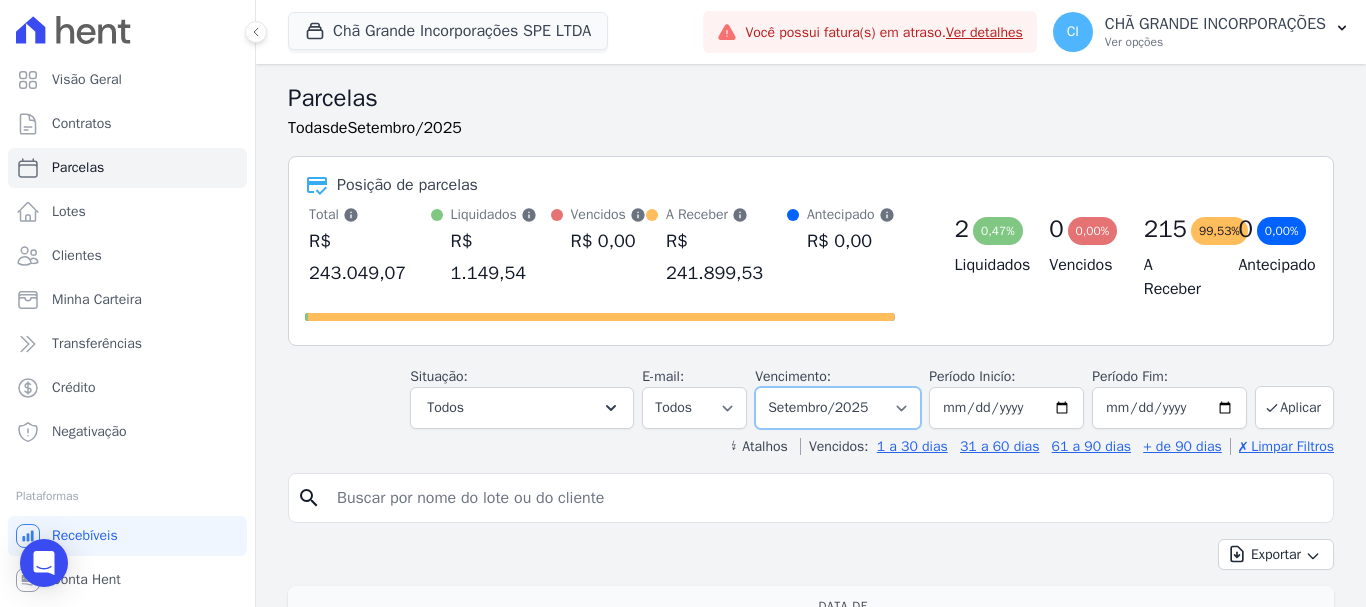 select on "08/2025" 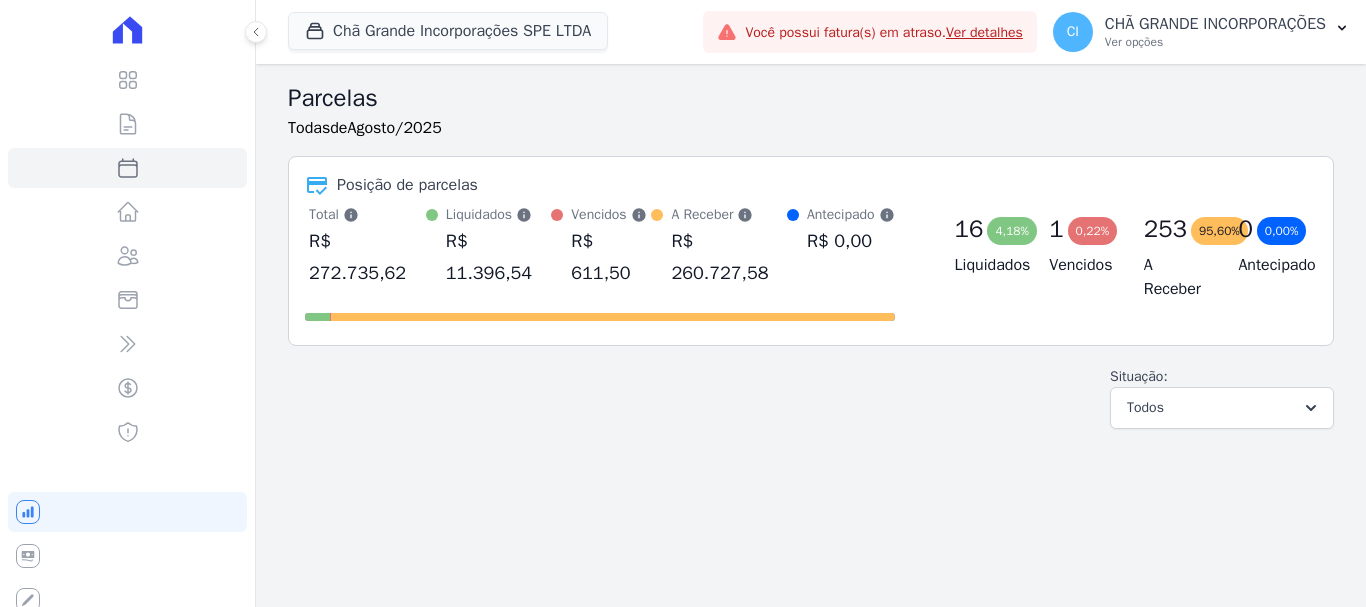 select 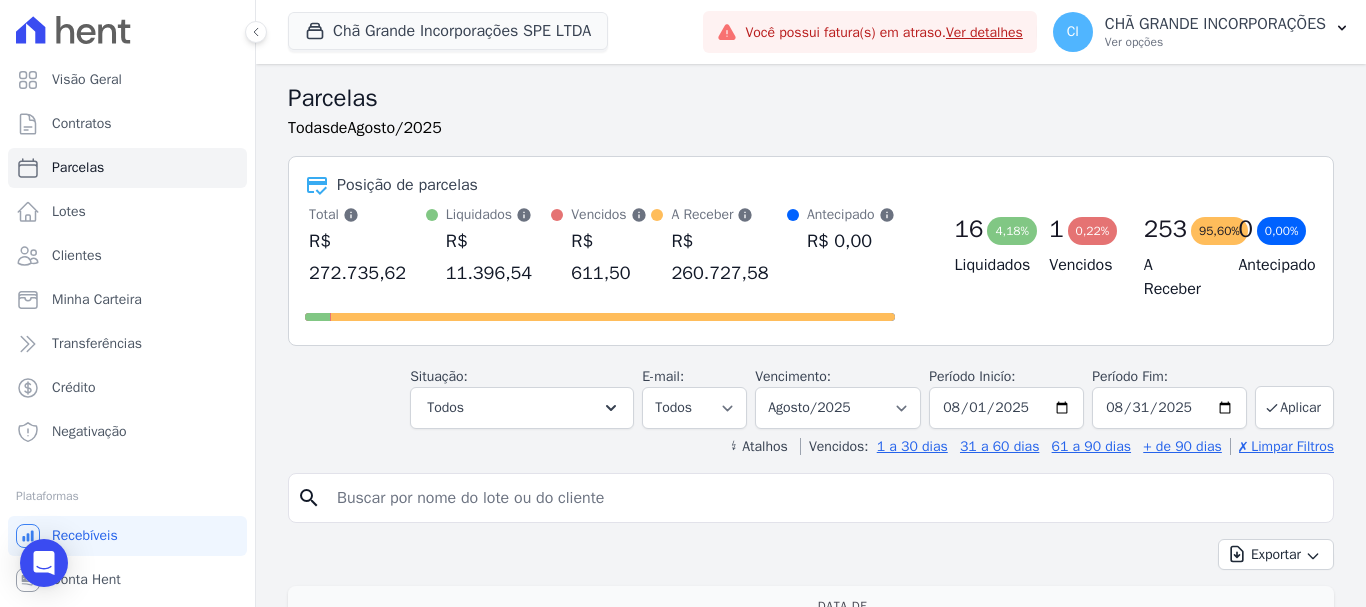 click at bounding box center (825, 498) 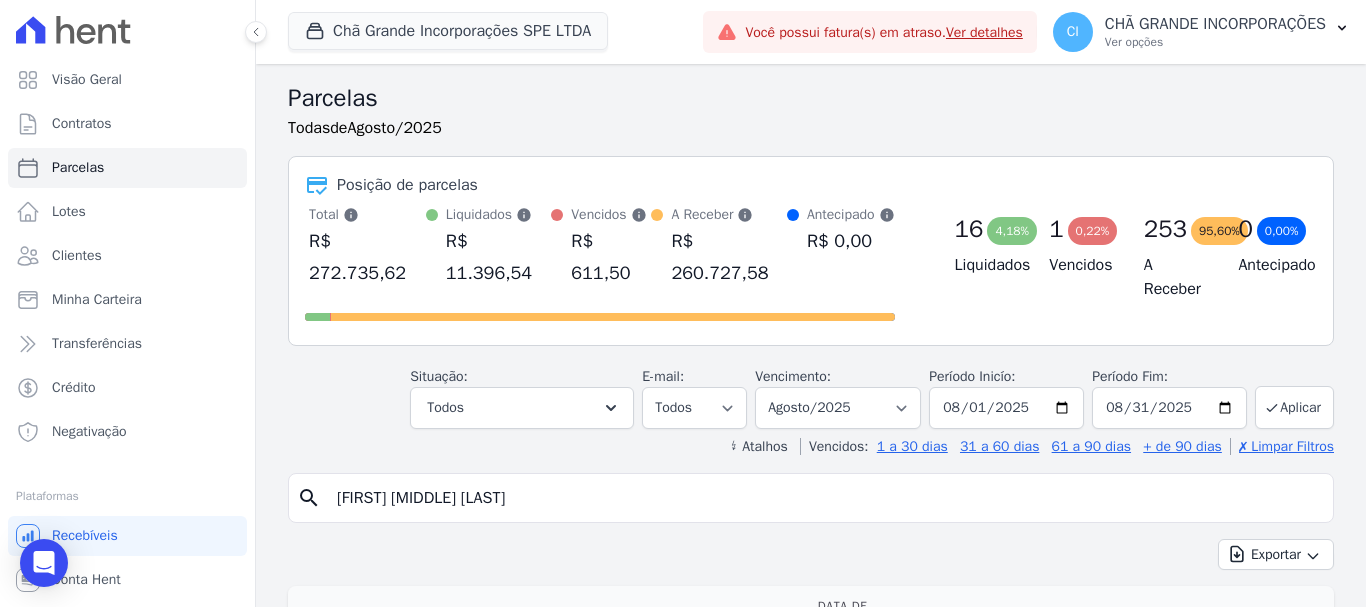 type on "enilson borba de melo junior" 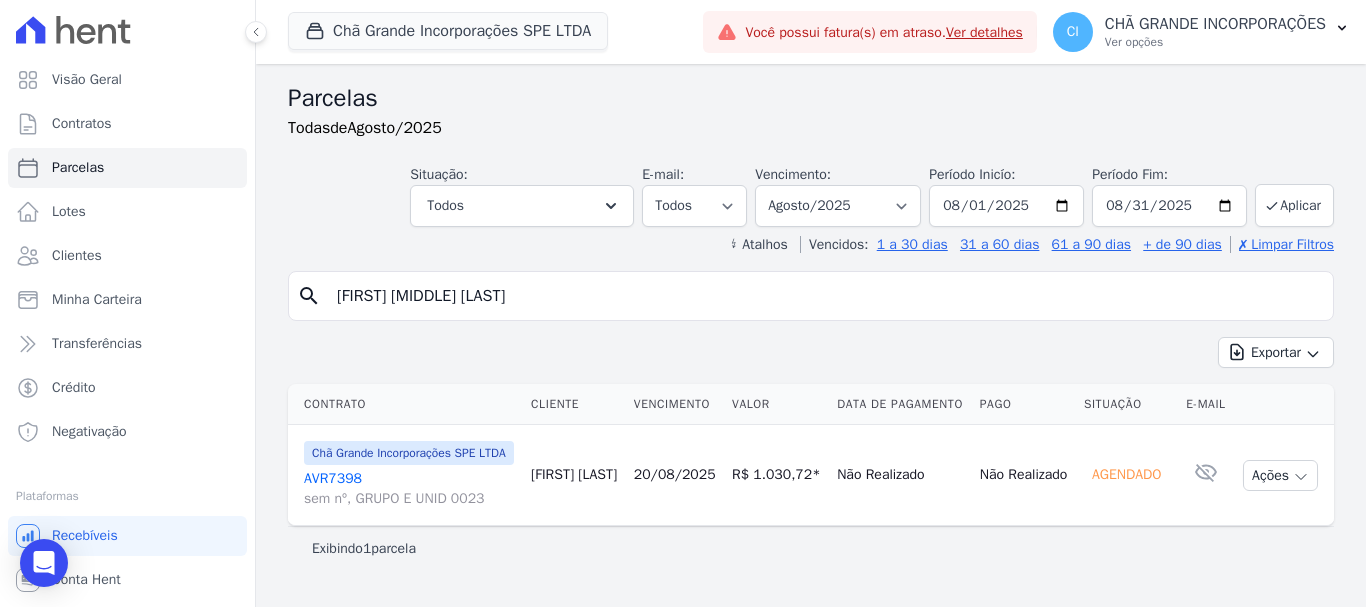 scroll, scrollTop: 16, scrollLeft: 0, axis: vertical 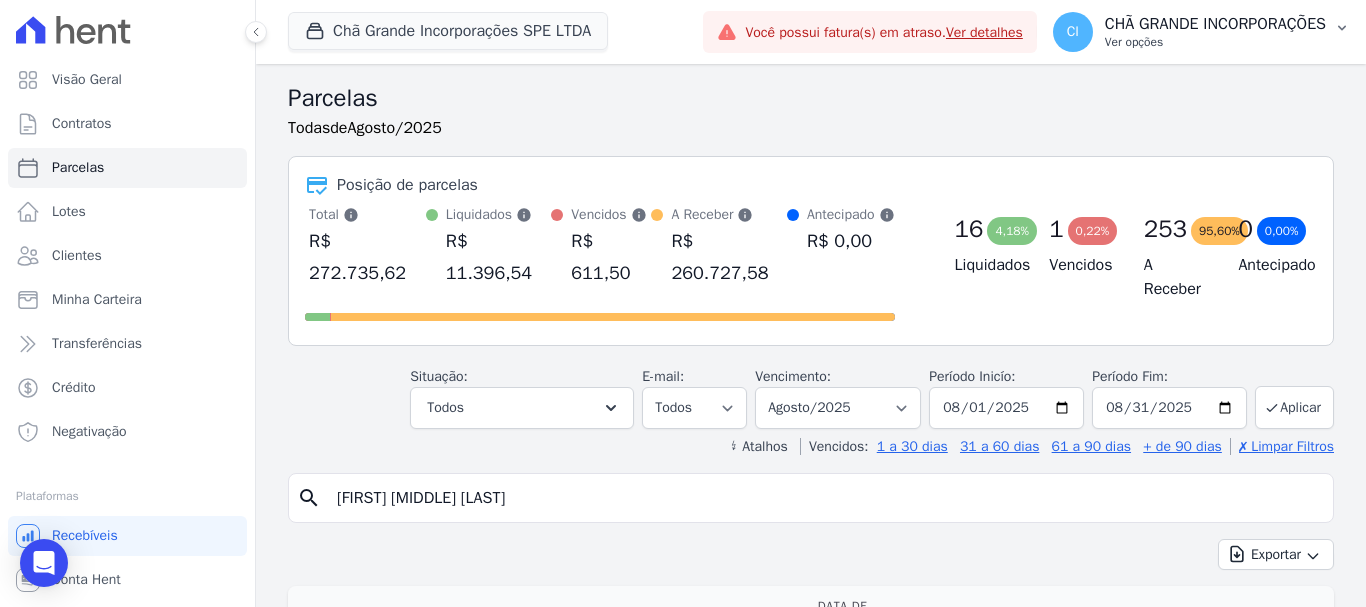 click on "Ver opções" at bounding box center (1215, 42) 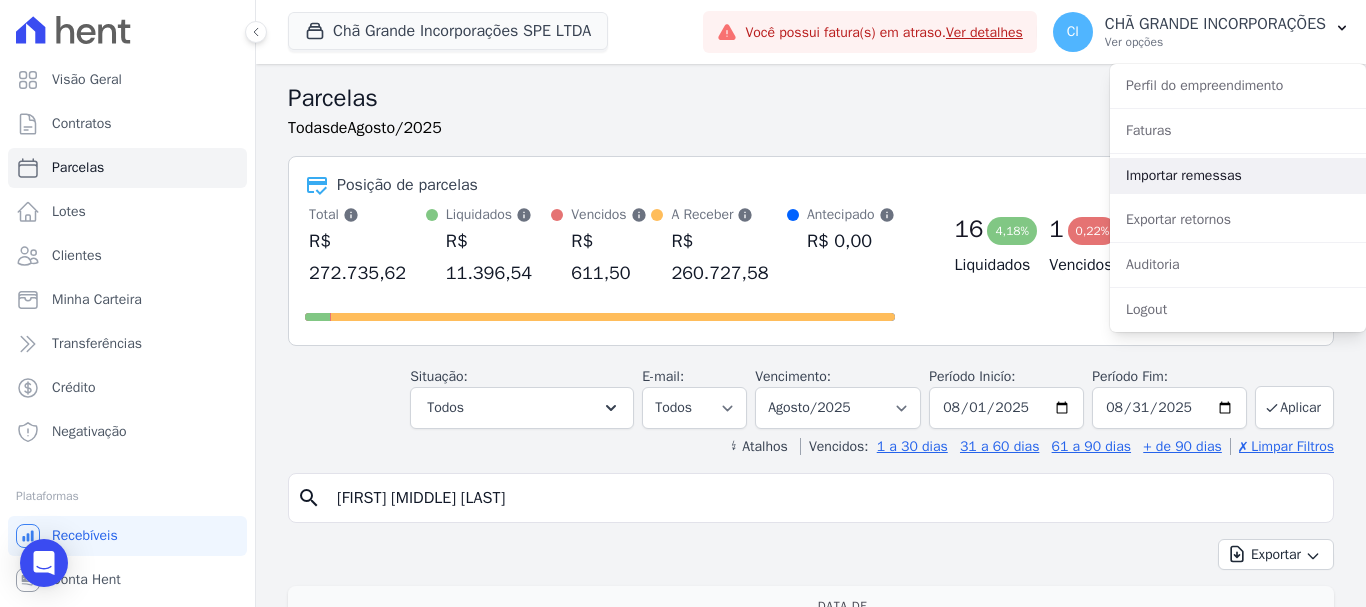 click on "Importar remessas" at bounding box center (1238, 176) 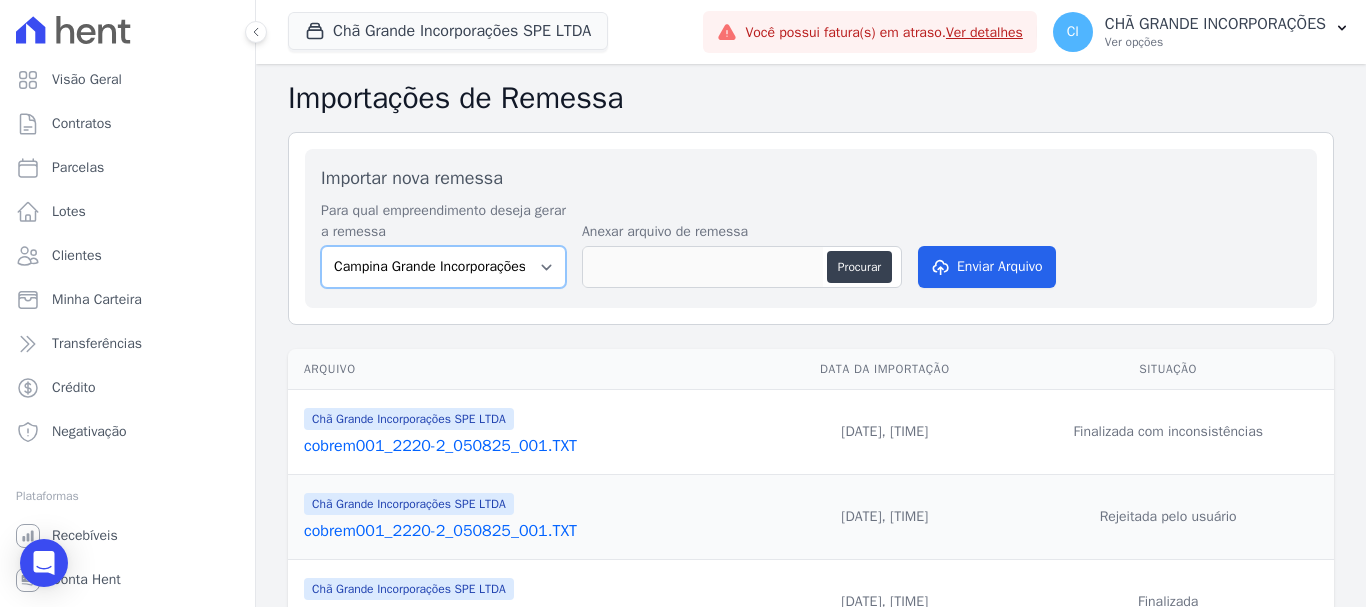 click on "Campina Grande Incorporações SPE LTDA
Chã Grande Incorporações SPE LTDA
Gravatá Incorporações
PEC Imobiliária LTDA
Santa Rita Incorporações" at bounding box center (443, 267) 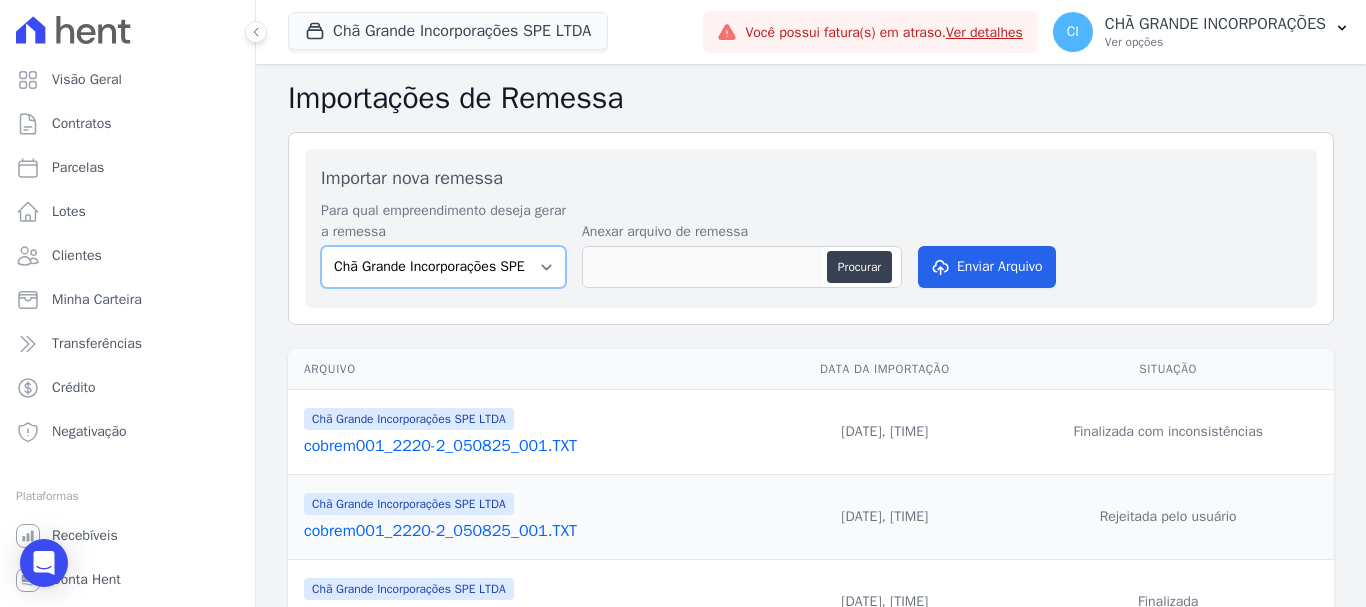 click on "Campina Grande Incorporações SPE LTDA
Chã Grande Incorporações SPE LTDA
Gravatá Incorporações
PEC Imobiliária LTDA
Santa Rita Incorporações" at bounding box center (443, 267) 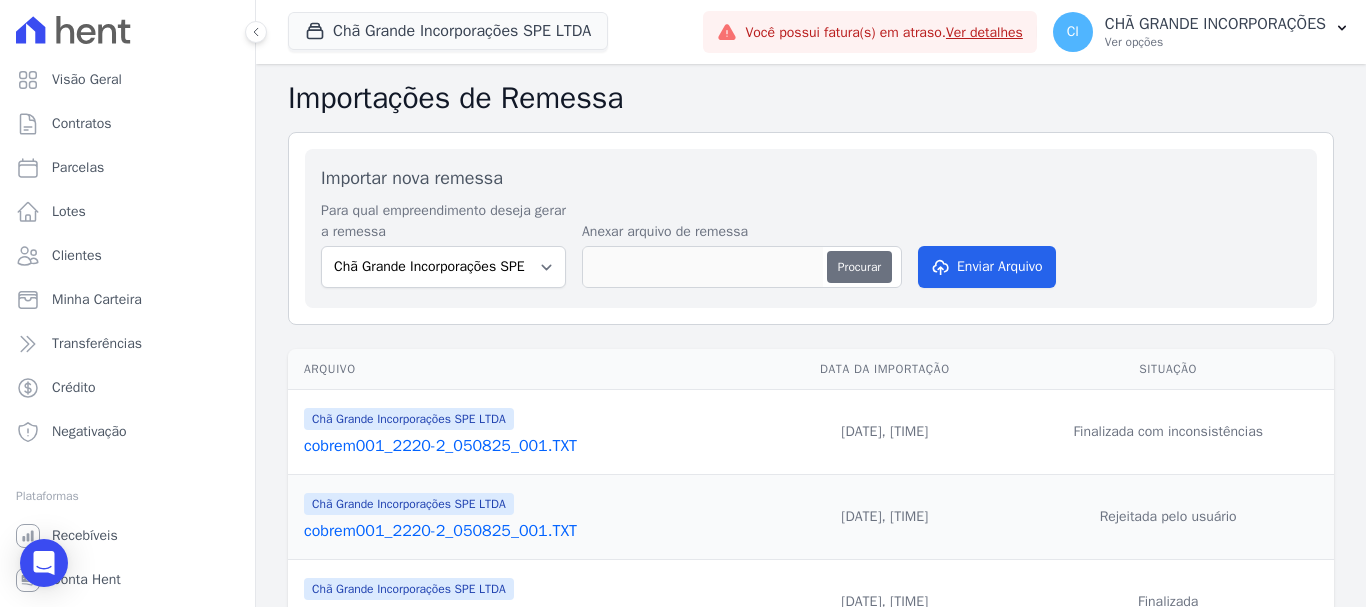 click on "Procurar" at bounding box center [859, 267] 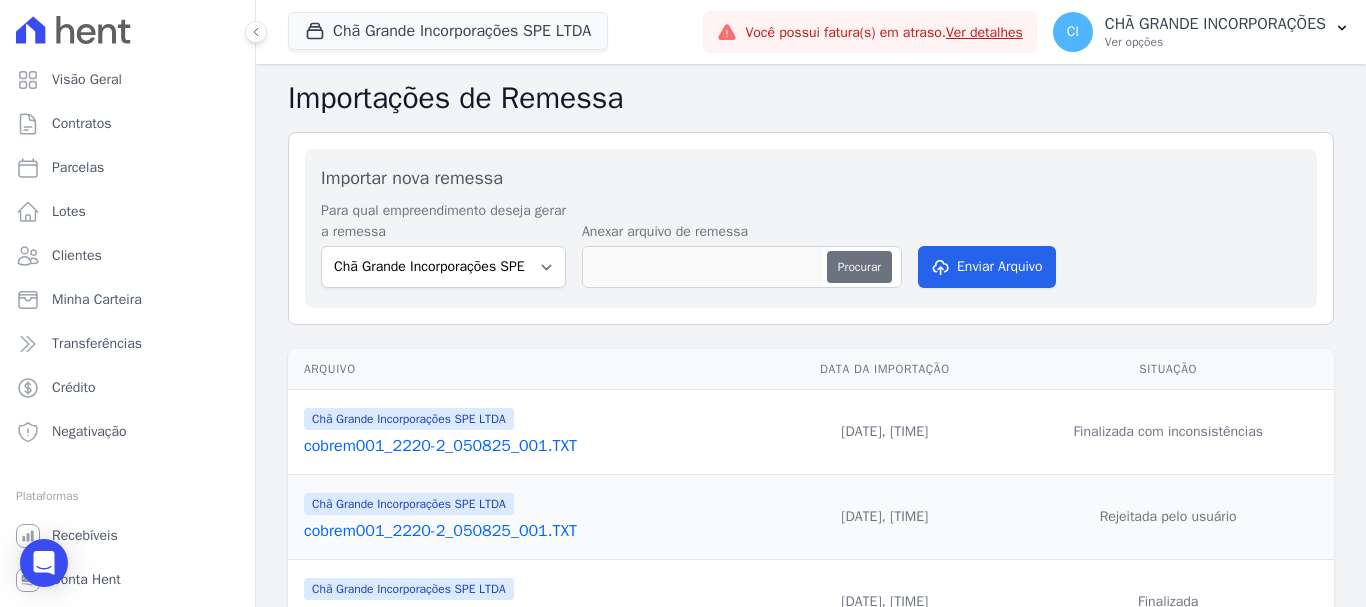 type on "cobrem001_2220-2_050825_002.TXT" 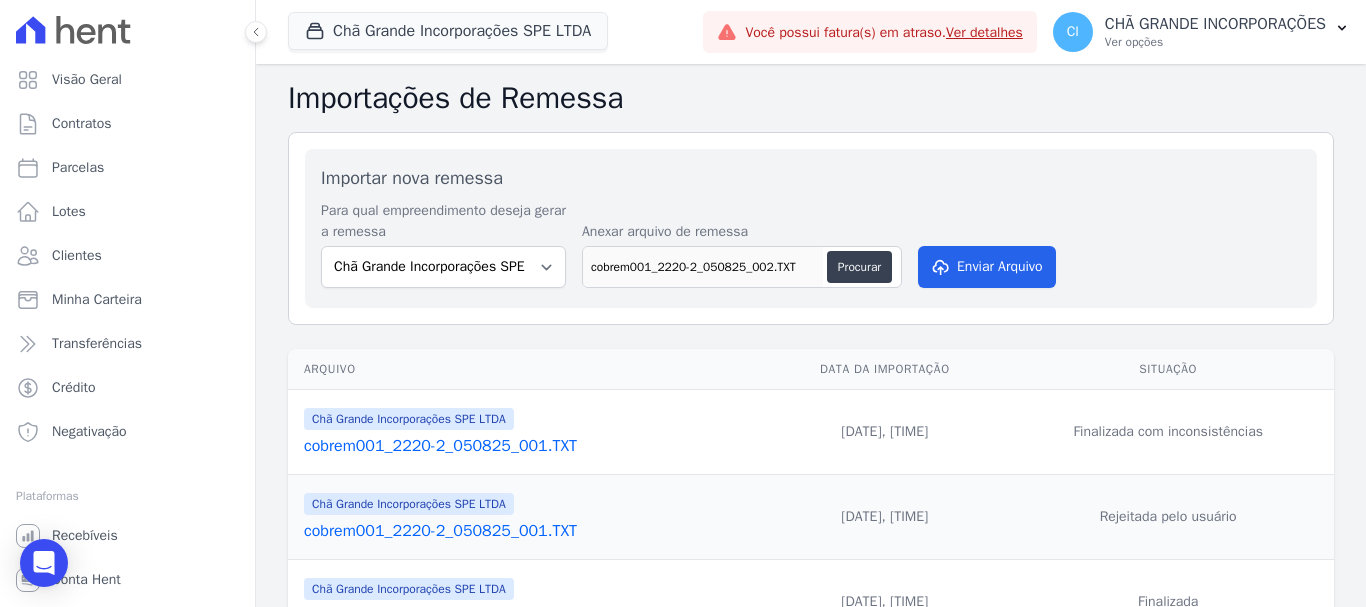 click on "Para qual empreendimento deseja gerar a remessa
Campina Grande Incorporações SPE LTDA
Chã Grande Incorporações SPE LTDA
Gravatá Incorporações
PEC Imobiliária LTDA
Santa Rita Incorporações
Anexar arquivo de remessa
Procurar
Enviar Arquivo" at bounding box center [811, 246] 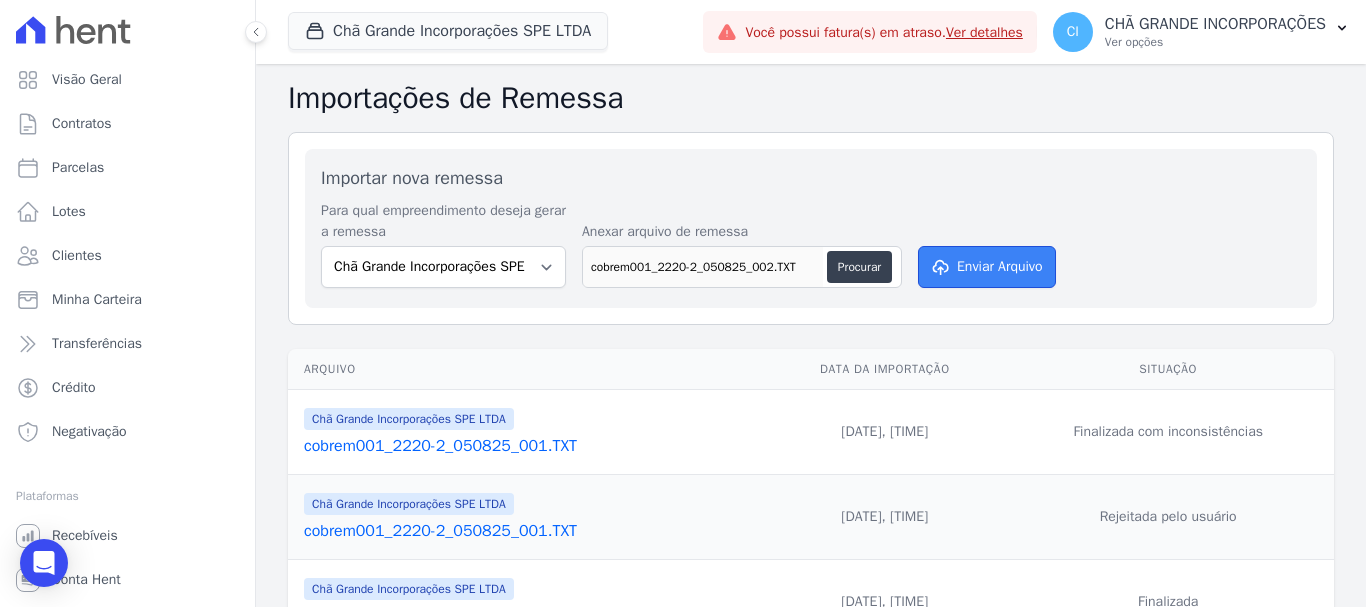 click on "Enviar Arquivo" at bounding box center [987, 267] 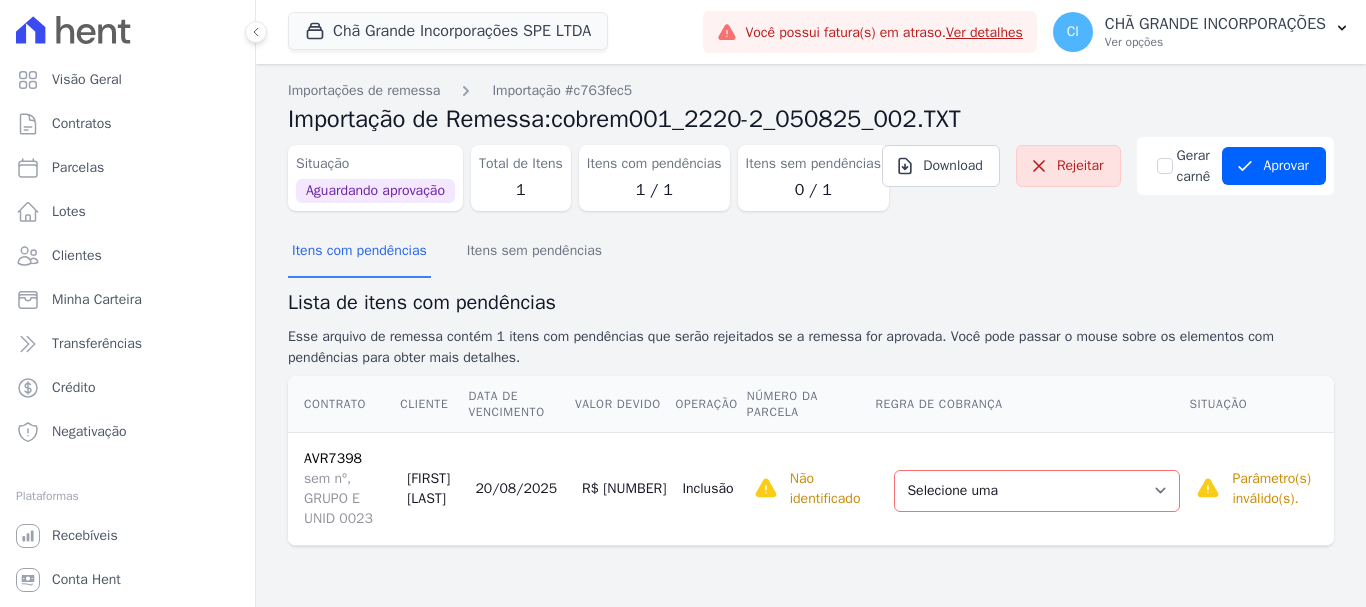 scroll, scrollTop: 0, scrollLeft: 0, axis: both 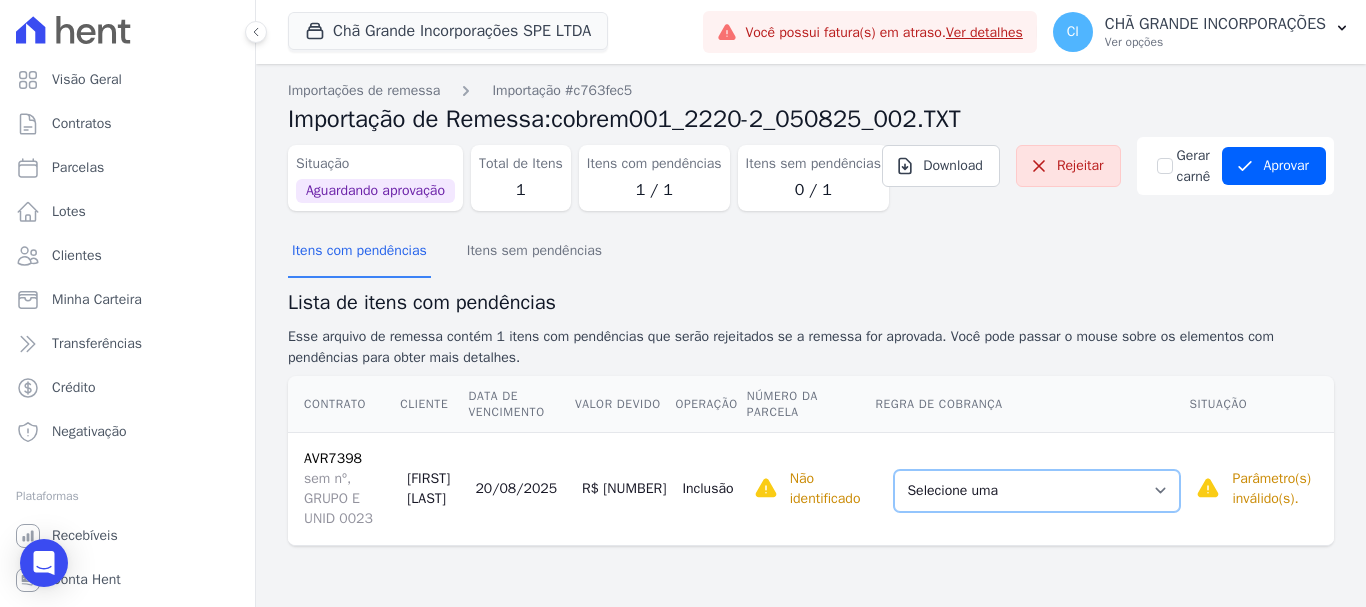 click on "Selecione uma
Nova Parcela Avulsa
Parcela Avulsa Existente
Sinal (2 X R$ 17,97)
Parcela Normal (124 X R$ 1.030,72)" at bounding box center (1037, 491) 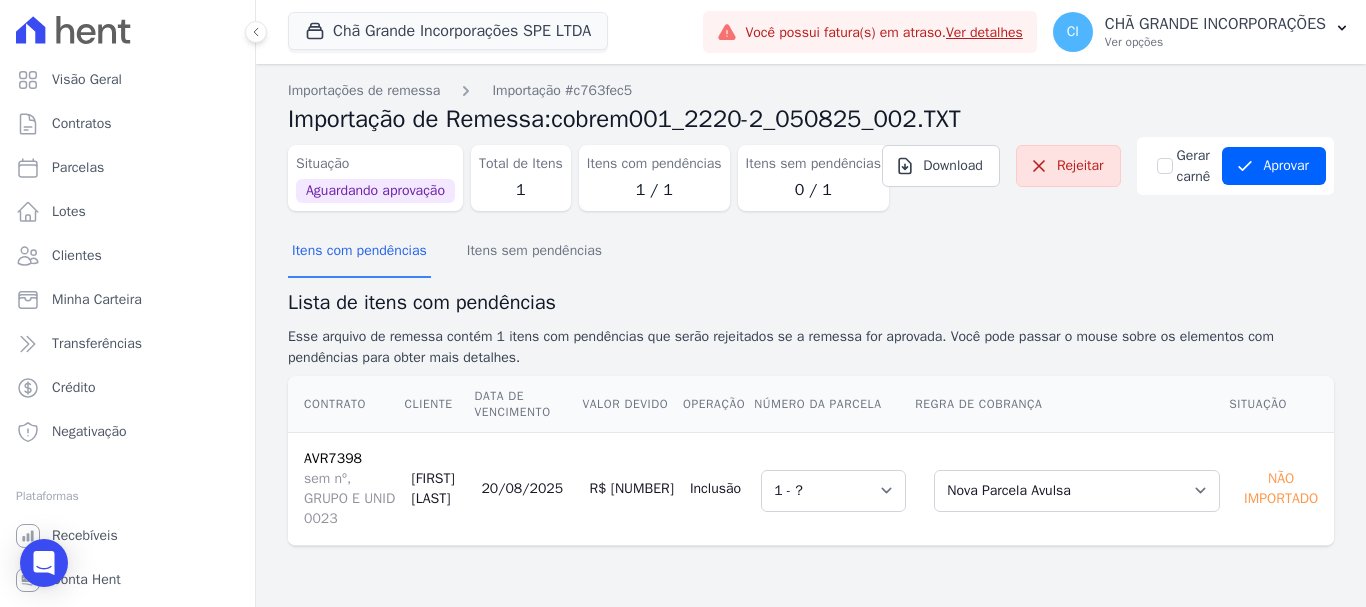 scroll, scrollTop: 60, scrollLeft: 0, axis: vertical 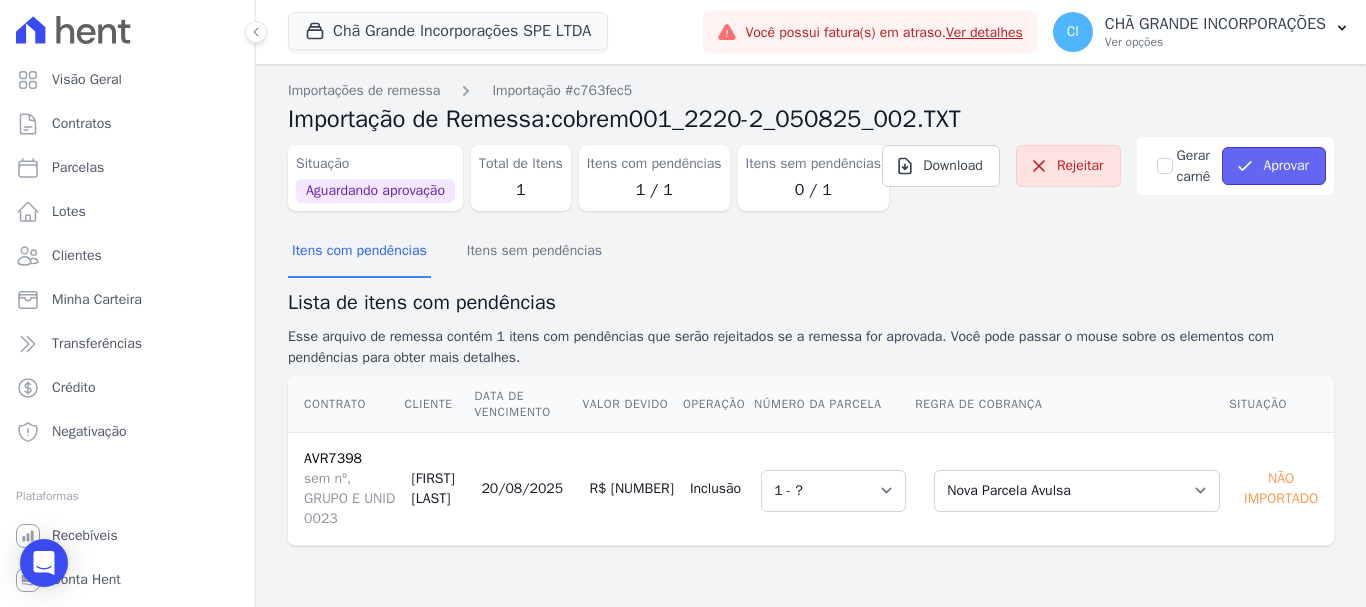 click on "Aprovar" at bounding box center (1274, 166) 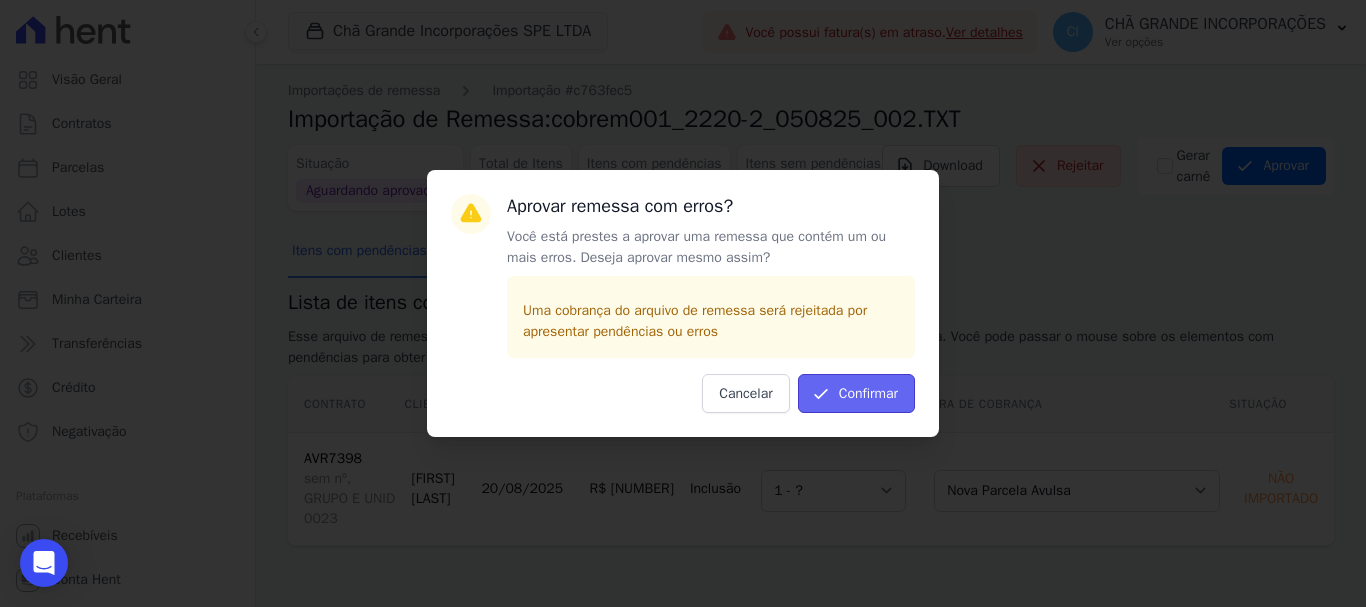click on "Confirmar" at bounding box center (856, 393) 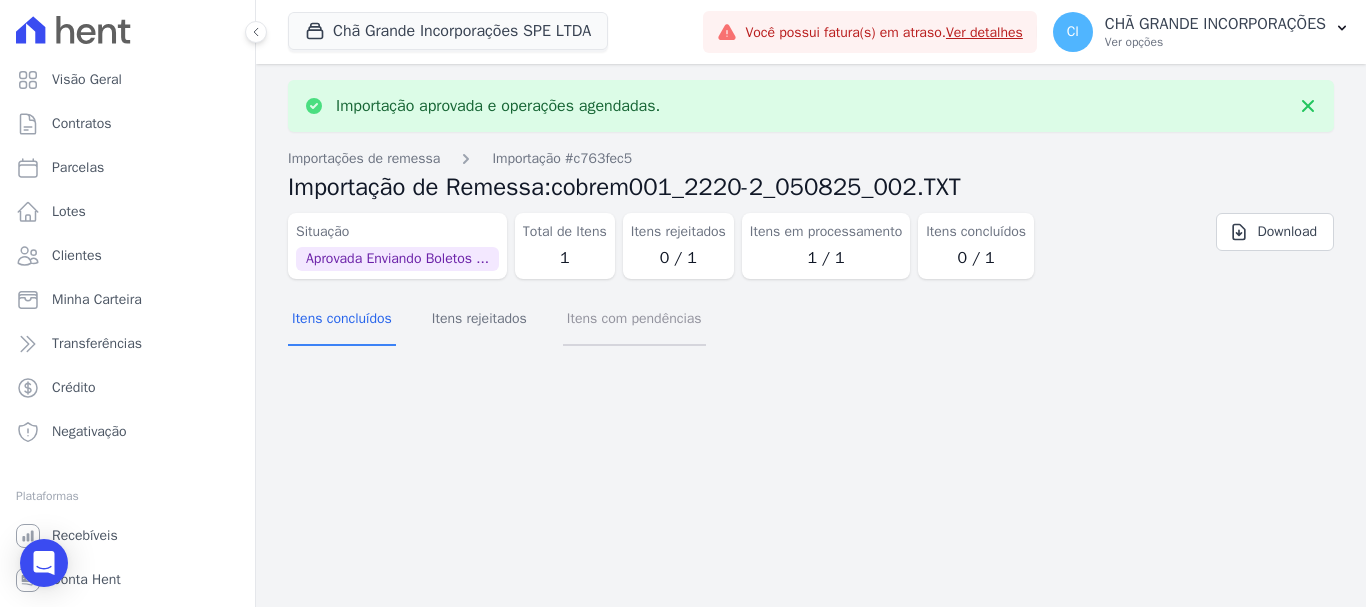 click on "Itens com pendências" at bounding box center [634, 320] 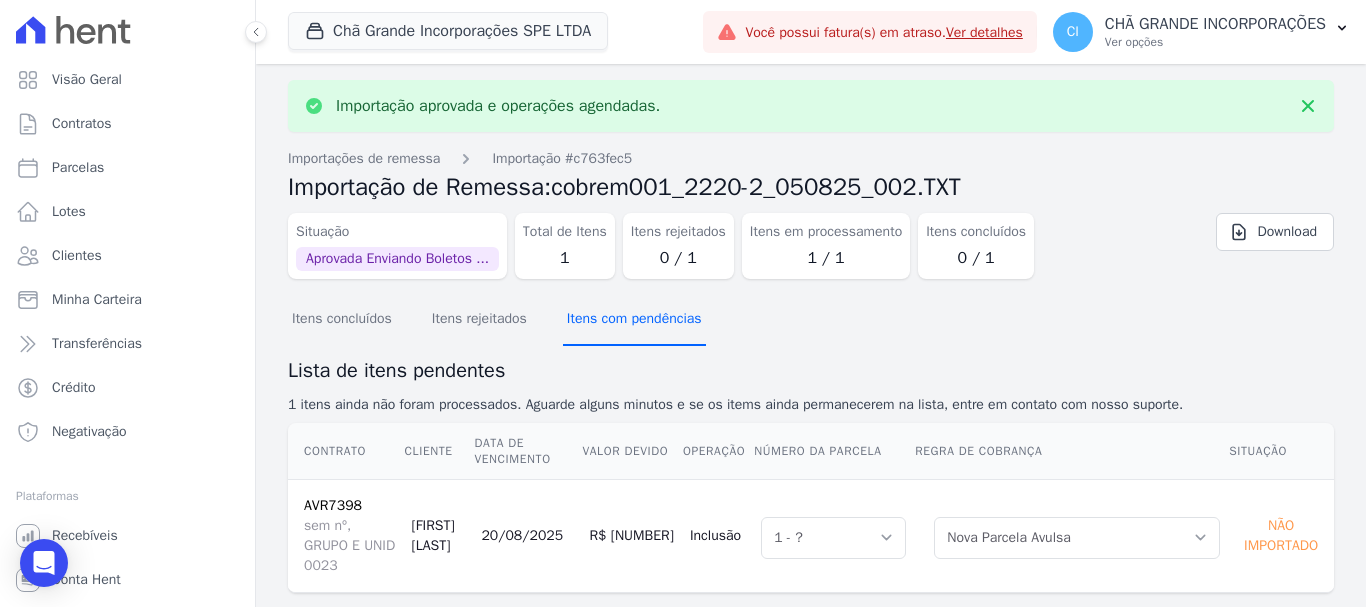 click on "Itens com pendências" at bounding box center (634, 320) 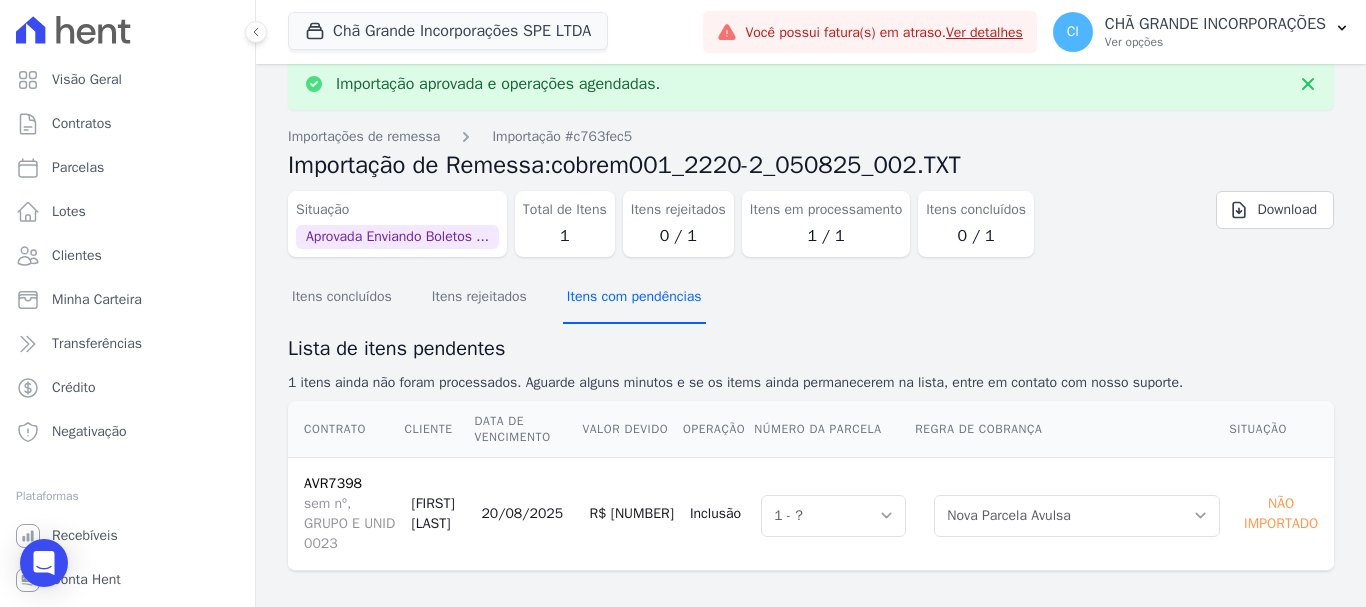 scroll, scrollTop: 34, scrollLeft: 0, axis: vertical 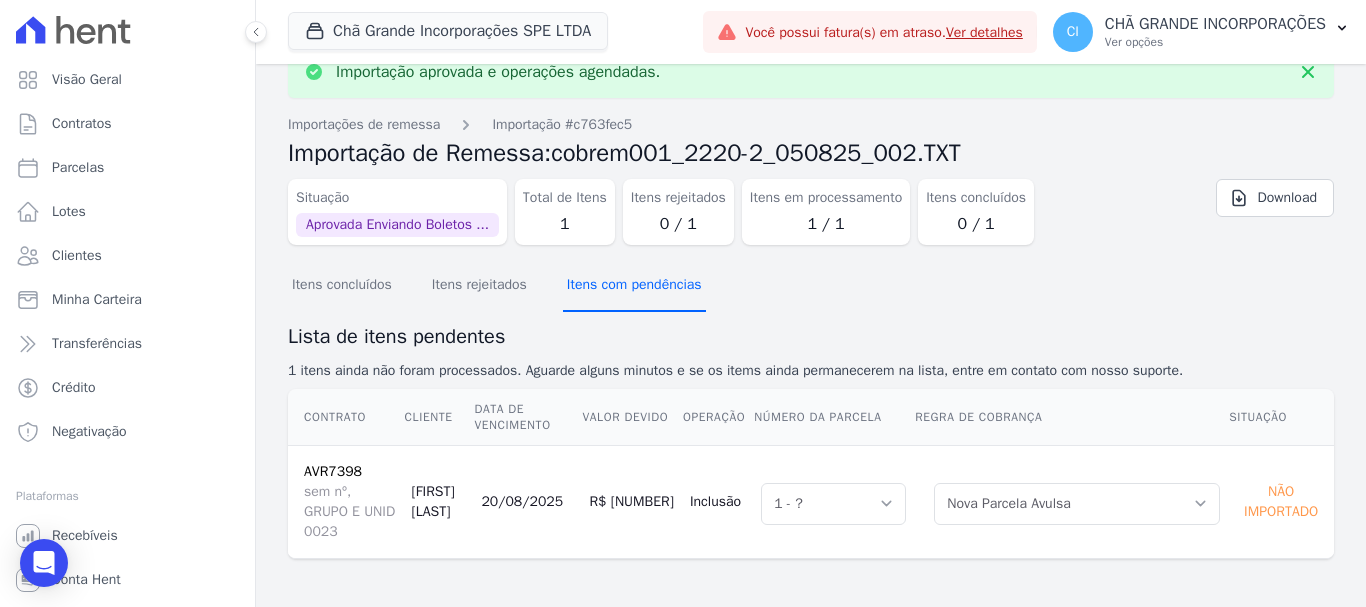 click on "Itens com pendências" at bounding box center [634, 286] 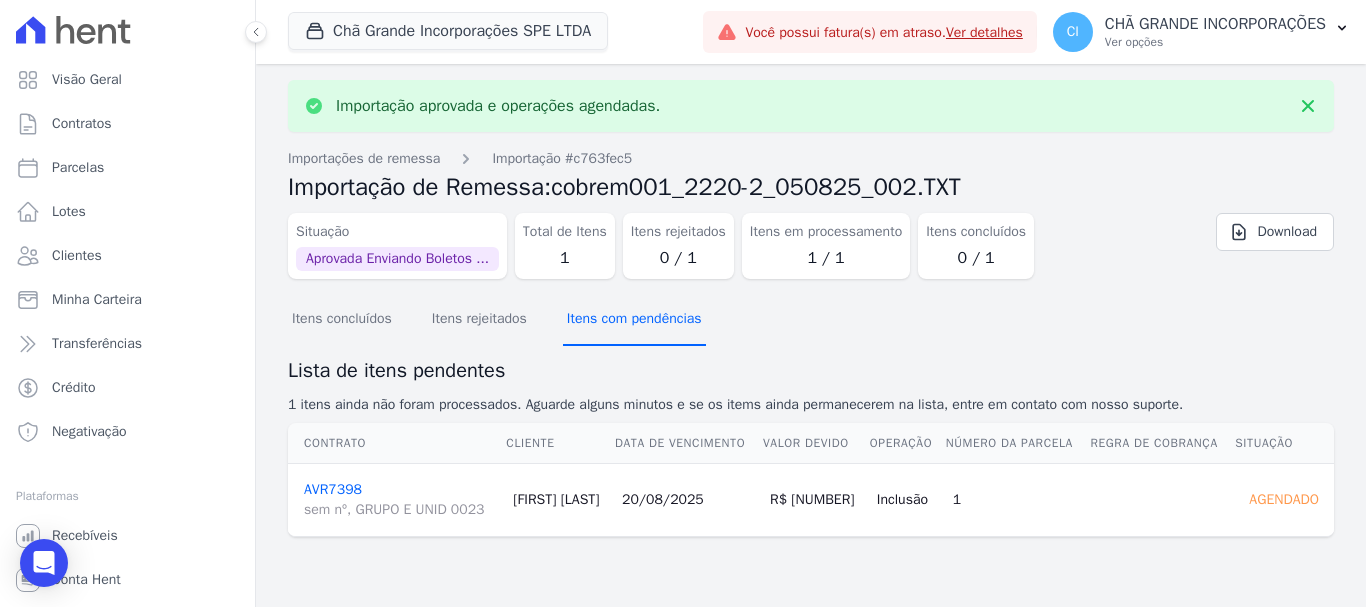 scroll, scrollTop: 0, scrollLeft: 0, axis: both 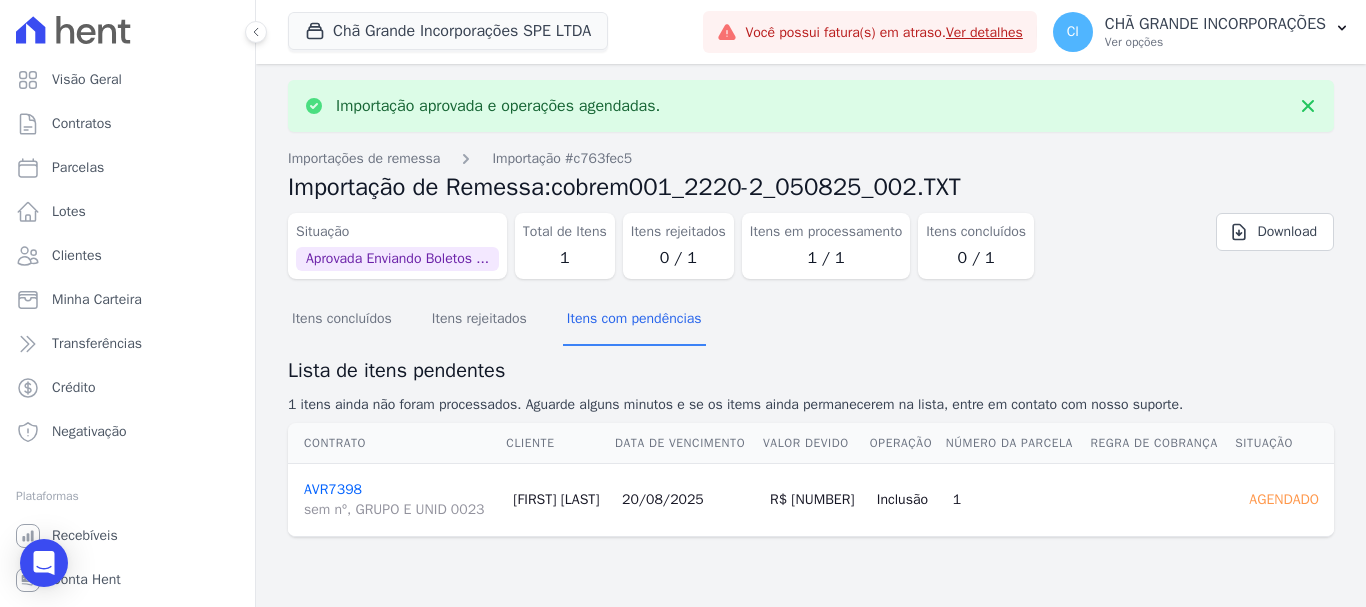 click on "Situação
Aprovada
Enviando Boletos ...
Total de Itens
1
Itens rejeitados
0 / 1
Itens em processamento
1 / 1
Itens concluídos
0 / 1
Download" at bounding box center (811, 250) 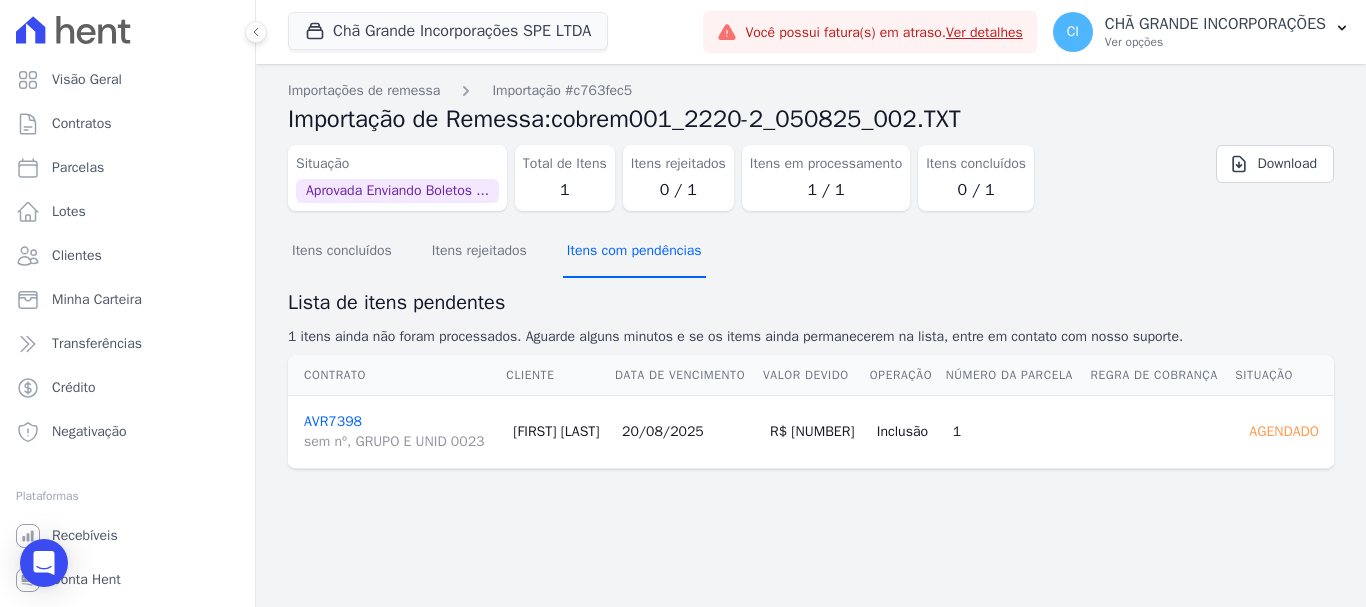 click on "Itens com pendências" at bounding box center (634, 252) 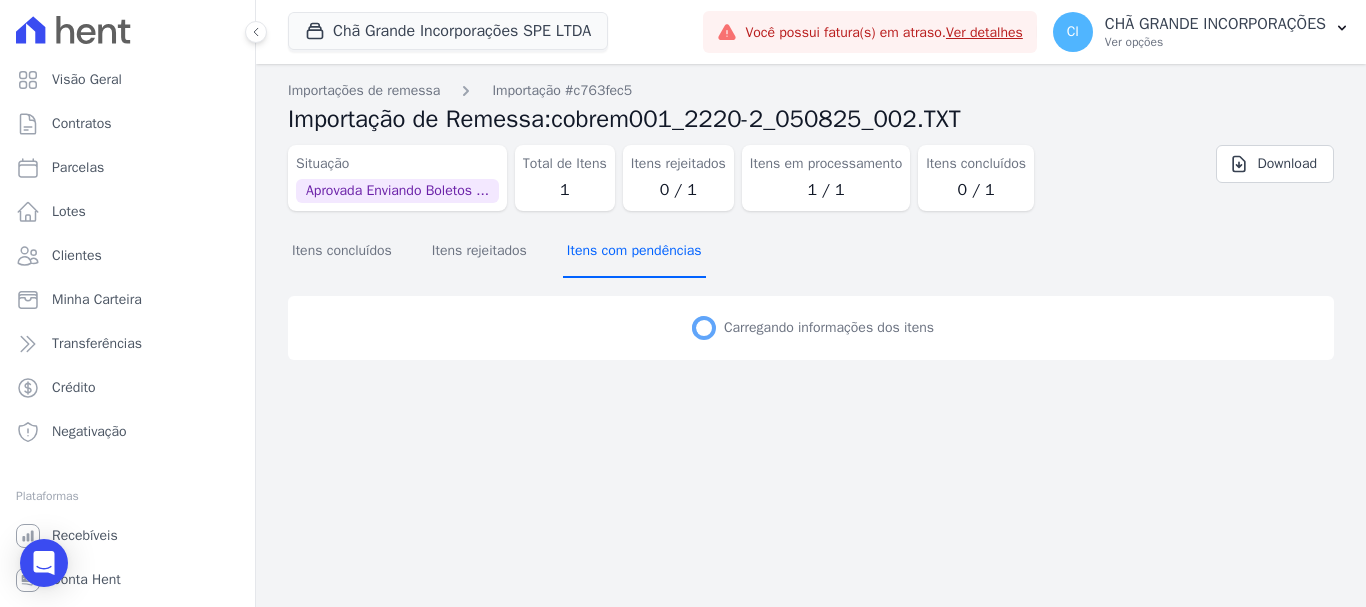 click on "Itens com pendências" at bounding box center [634, 252] 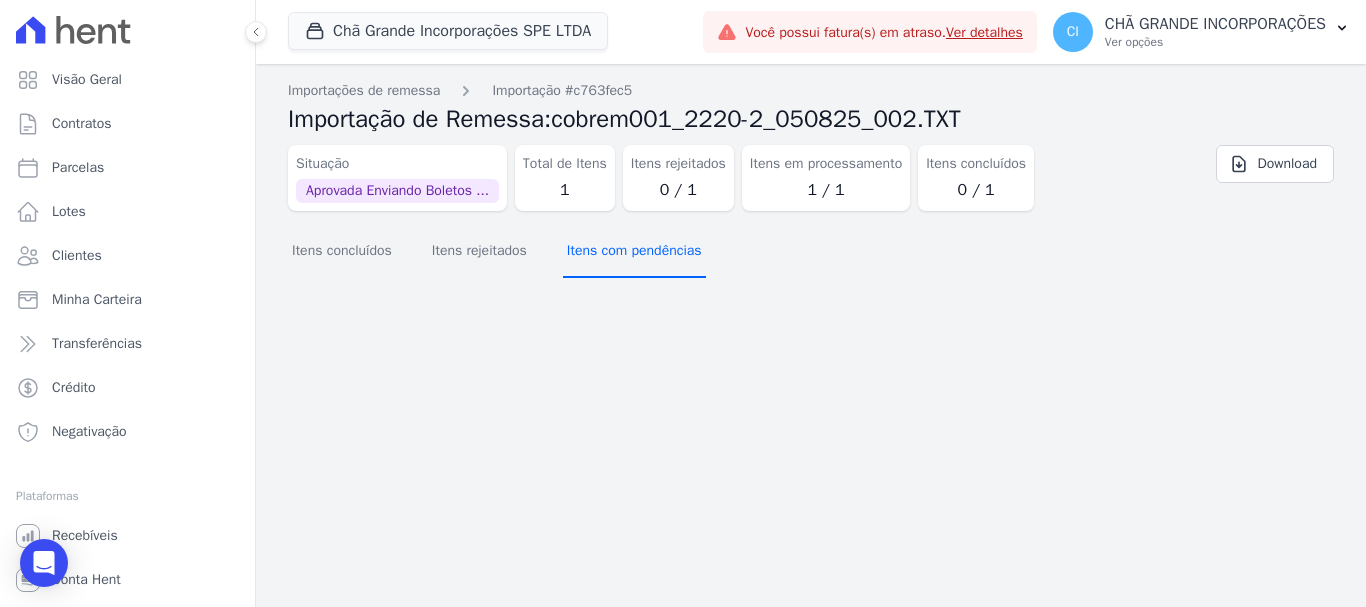 click on "Itens com pendências" at bounding box center (634, 252) 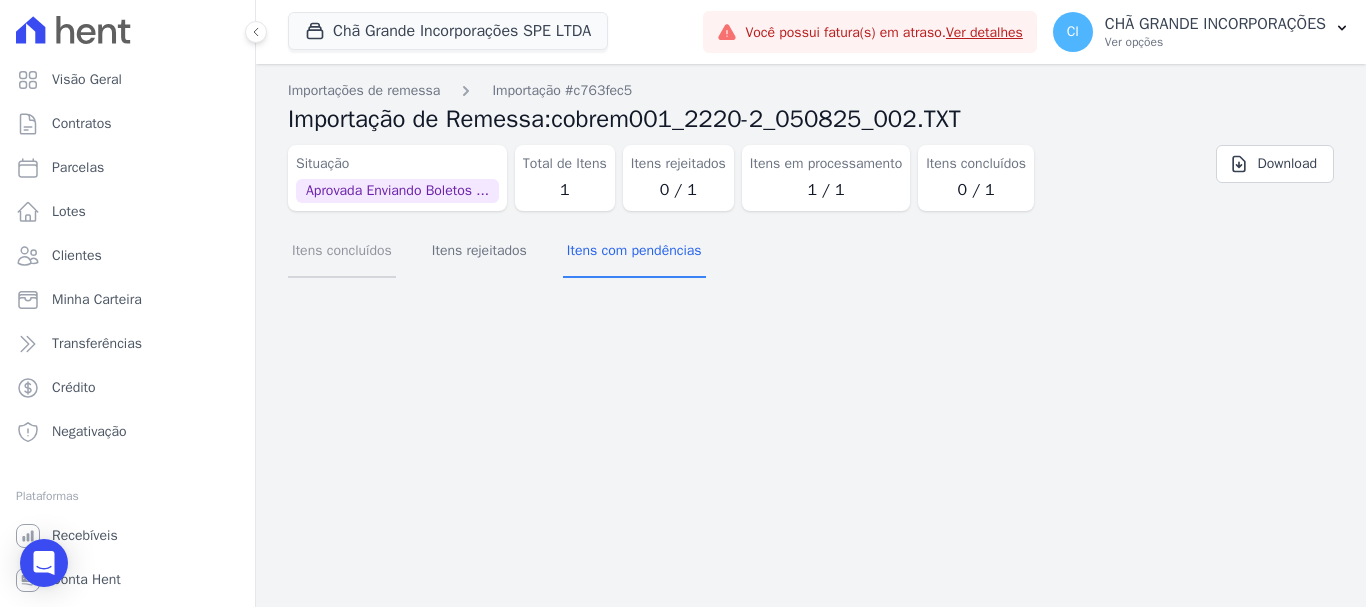 click on "Itens concluídos" at bounding box center [342, 252] 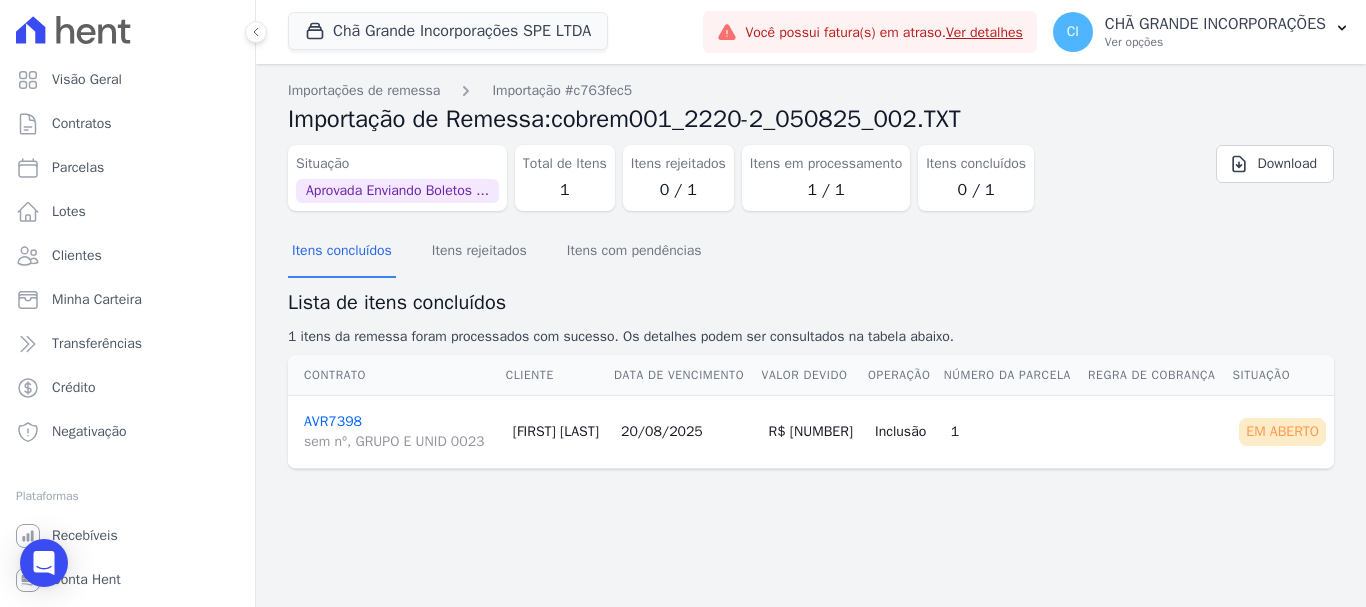 click on "AVR7398
sem nº, GRUPO E UNID 0023" at bounding box center (400, 432) 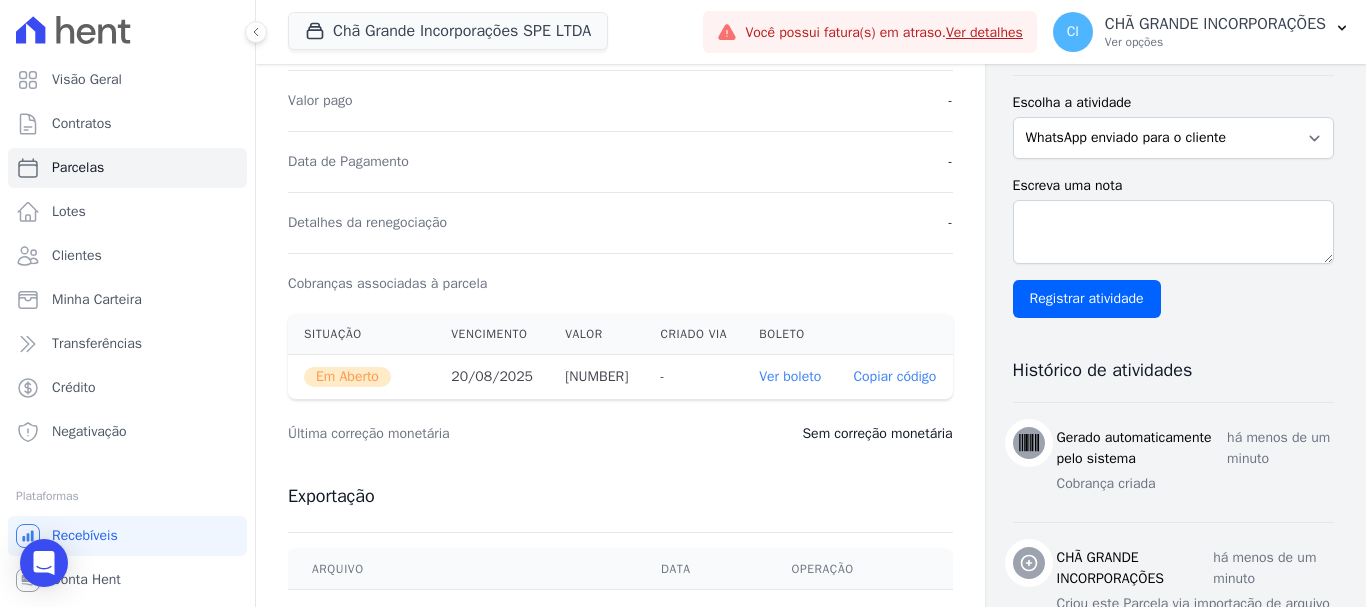 scroll, scrollTop: 500, scrollLeft: 0, axis: vertical 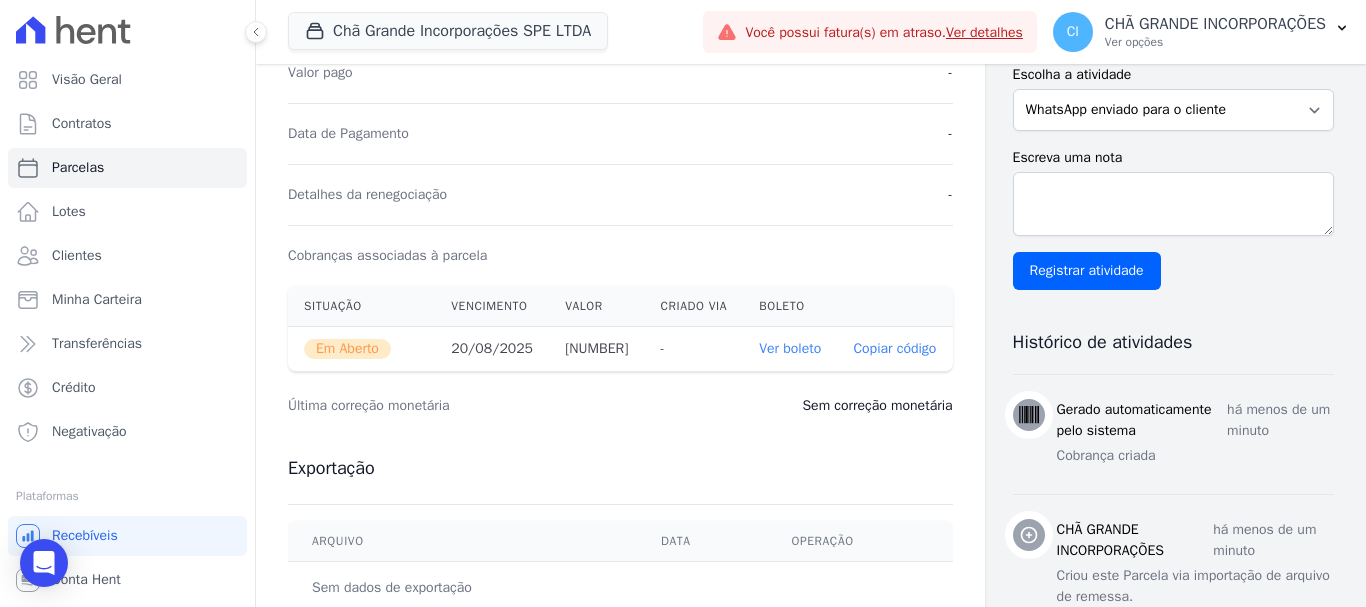 click on "Ver boleto" at bounding box center (790, 348) 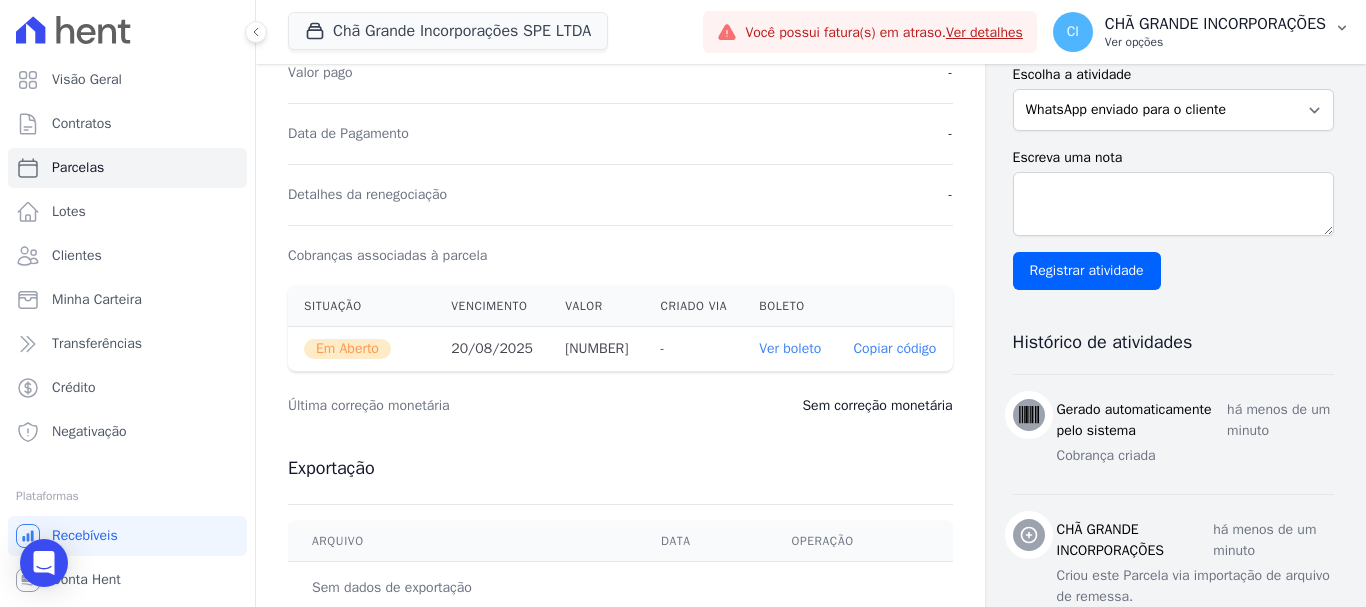 click on "Ver opções" at bounding box center (1215, 42) 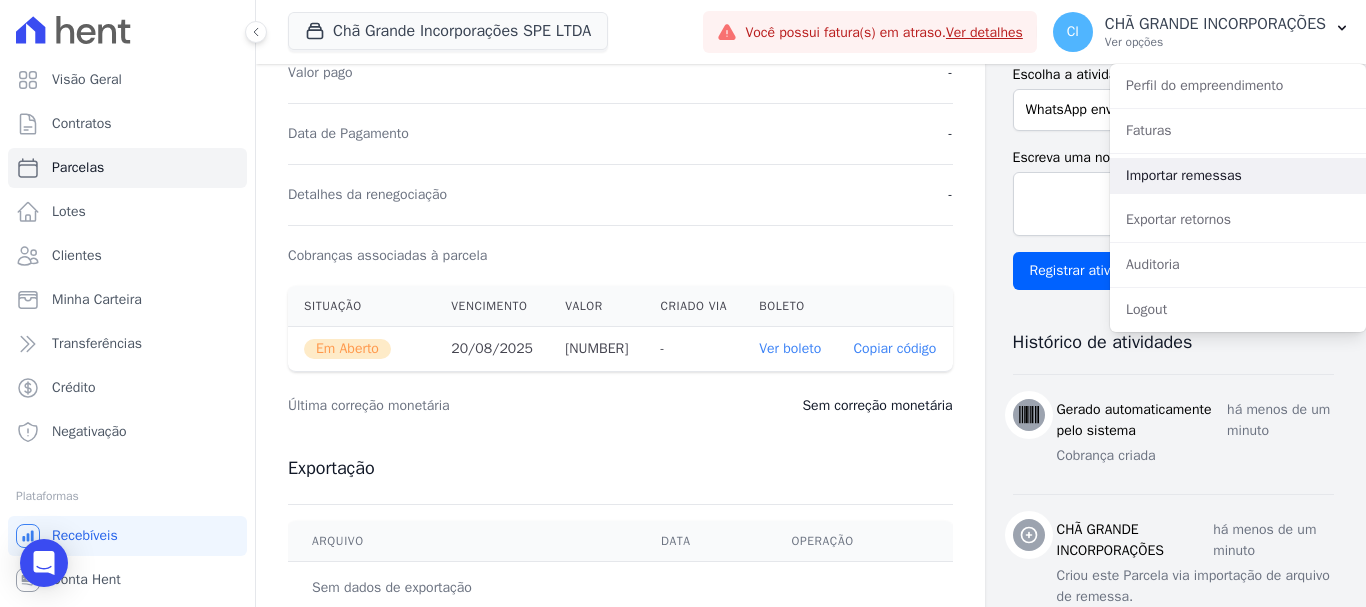 click on "Importar remessas" at bounding box center [1238, 176] 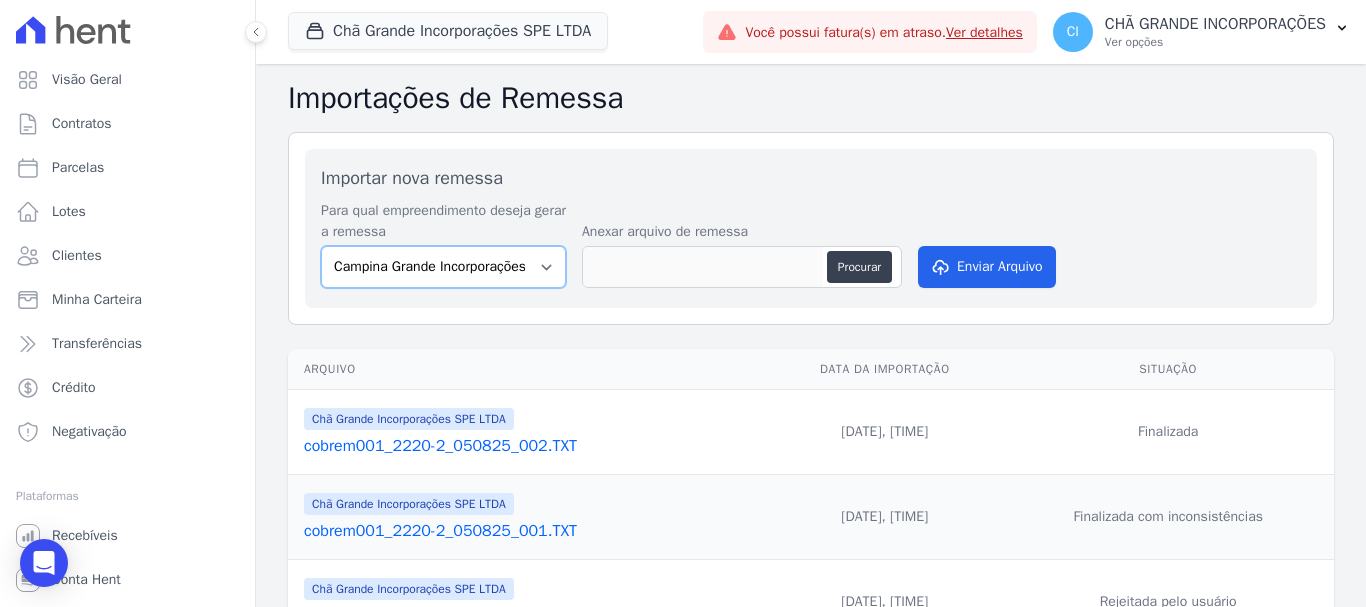 click on "Campina Grande Incorporações SPE LTDA
Chã Grande Incorporações SPE LTDA
Gravatá Incorporações
PEC Imobiliária LTDA
Santa Rita Incorporações" at bounding box center (443, 267) 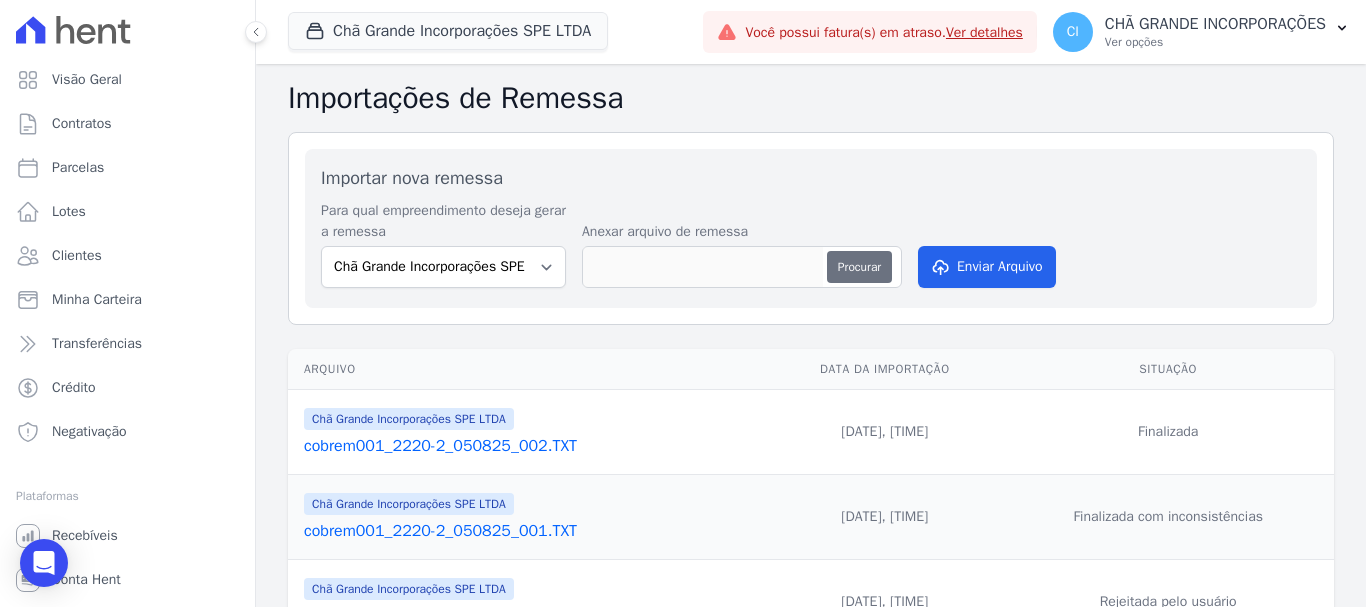 click on "Procurar" at bounding box center [859, 267] 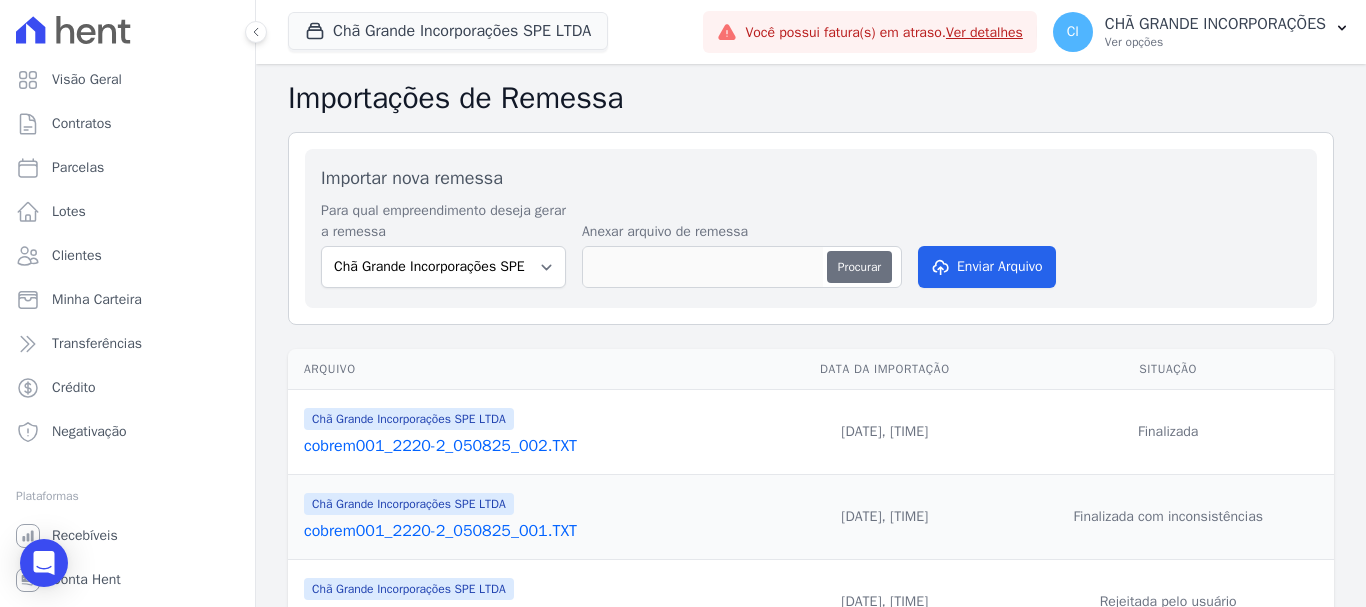 type on "cobrem001_2220-2_050825_003.TXT" 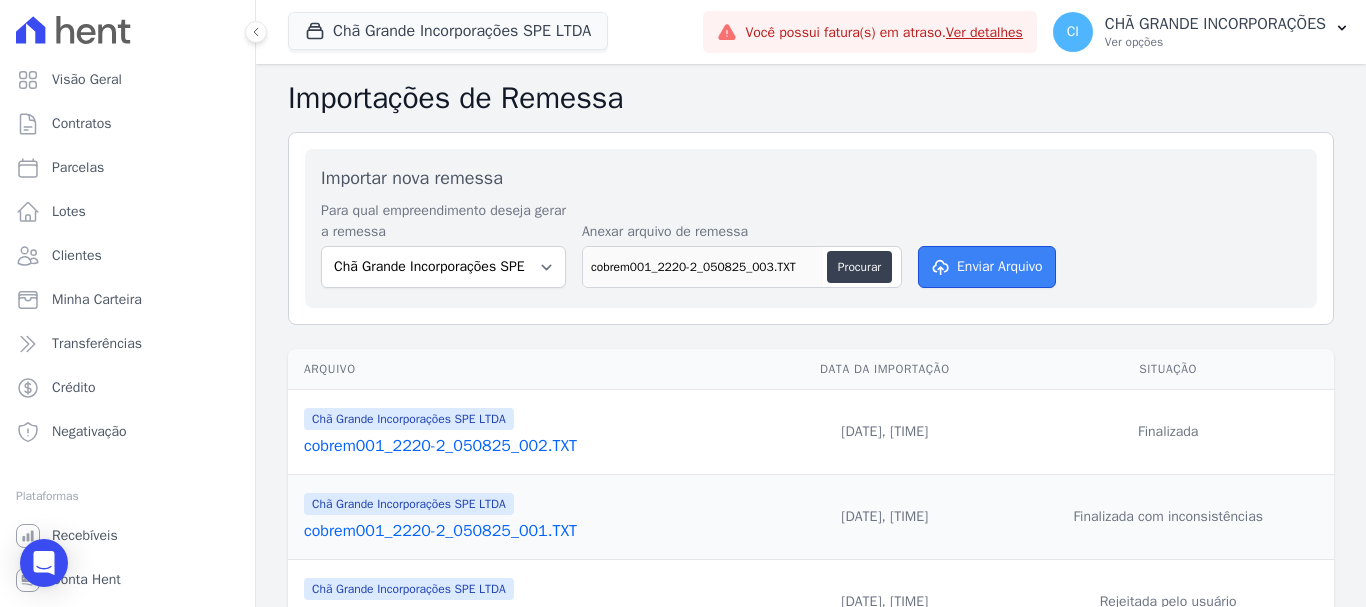 click on "Enviar Arquivo" at bounding box center [987, 267] 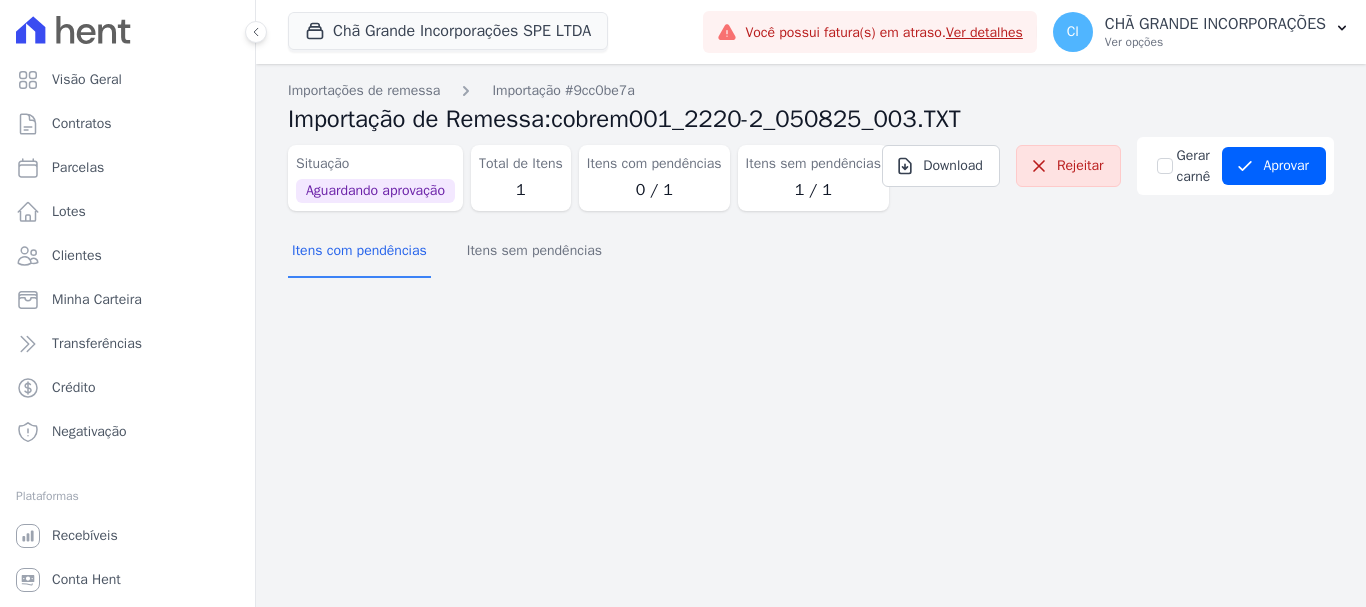 scroll, scrollTop: 0, scrollLeft: 0, axis: both 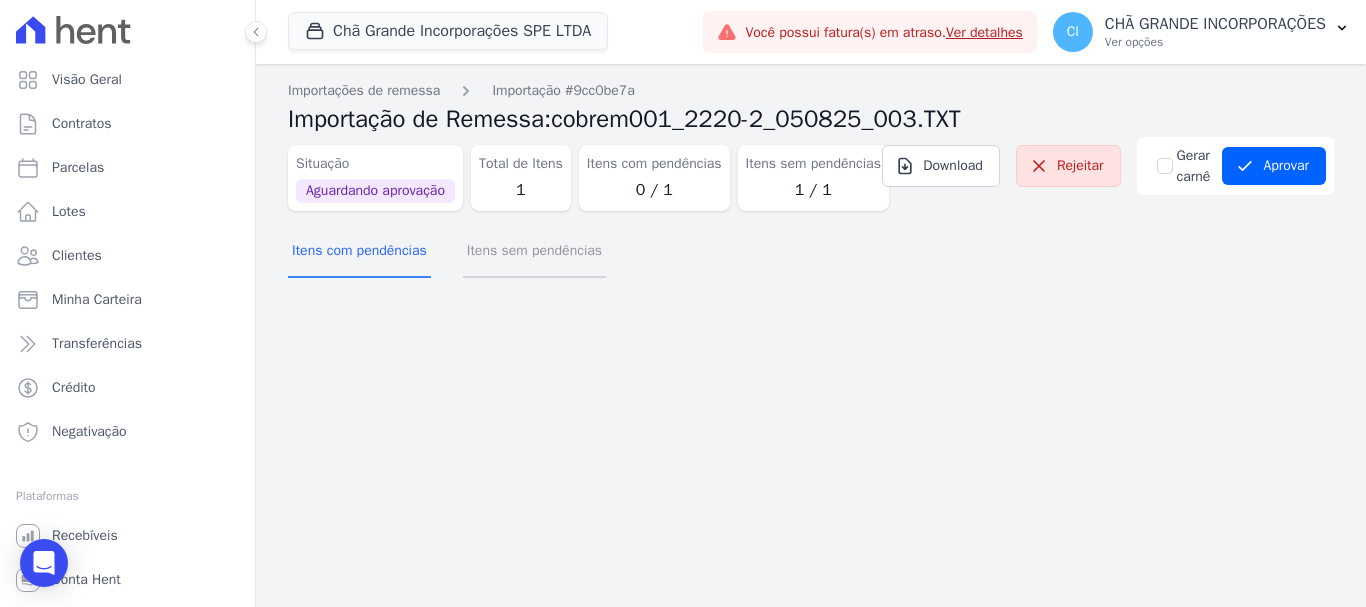 click on "Itens sem pendências" at bounding box center [534, 252] 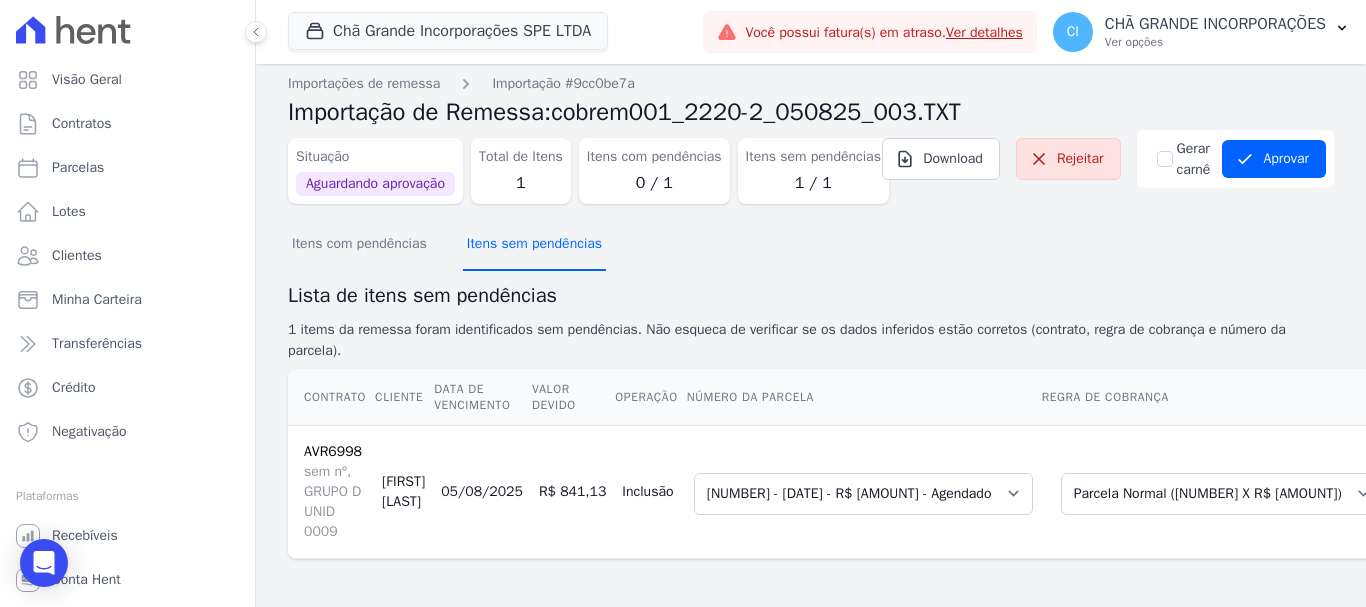 scroll, scrollTop: 0, scrollLeft: 0, axis: both 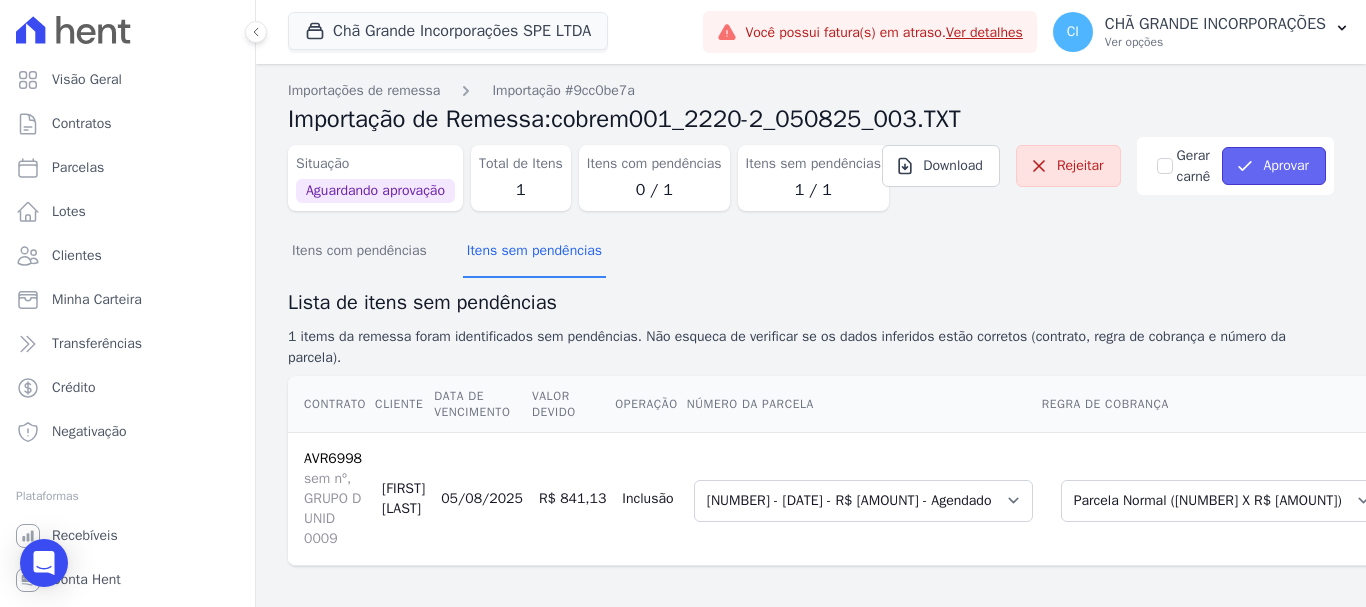 click on "Aprovar" at bounding box center (1274, 166) 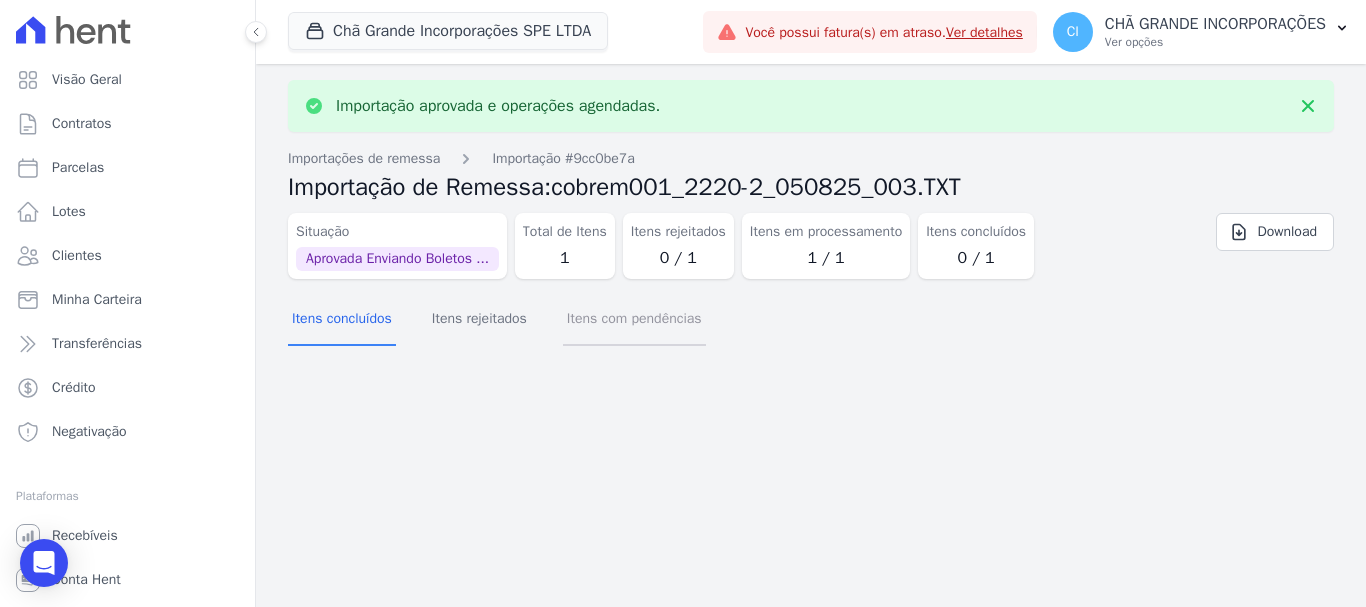 click on "Itens com pendências" at bounding box center (634, 320) 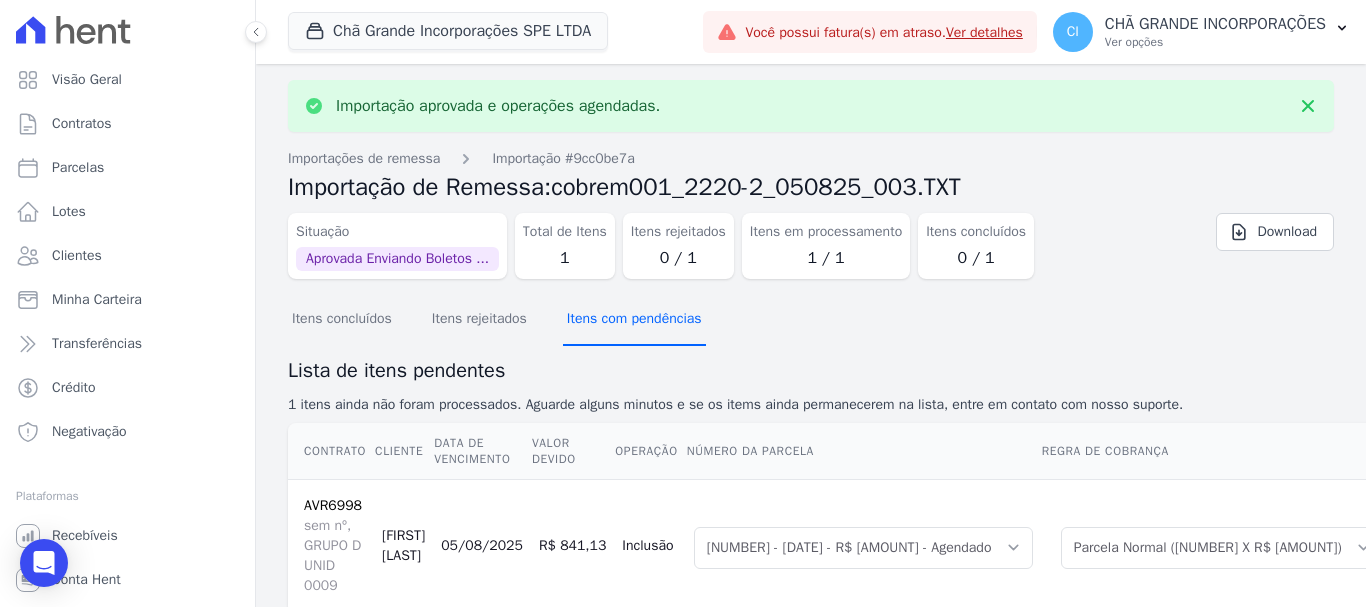 click on "Itens com pendências" at bounding box center (634, 320) 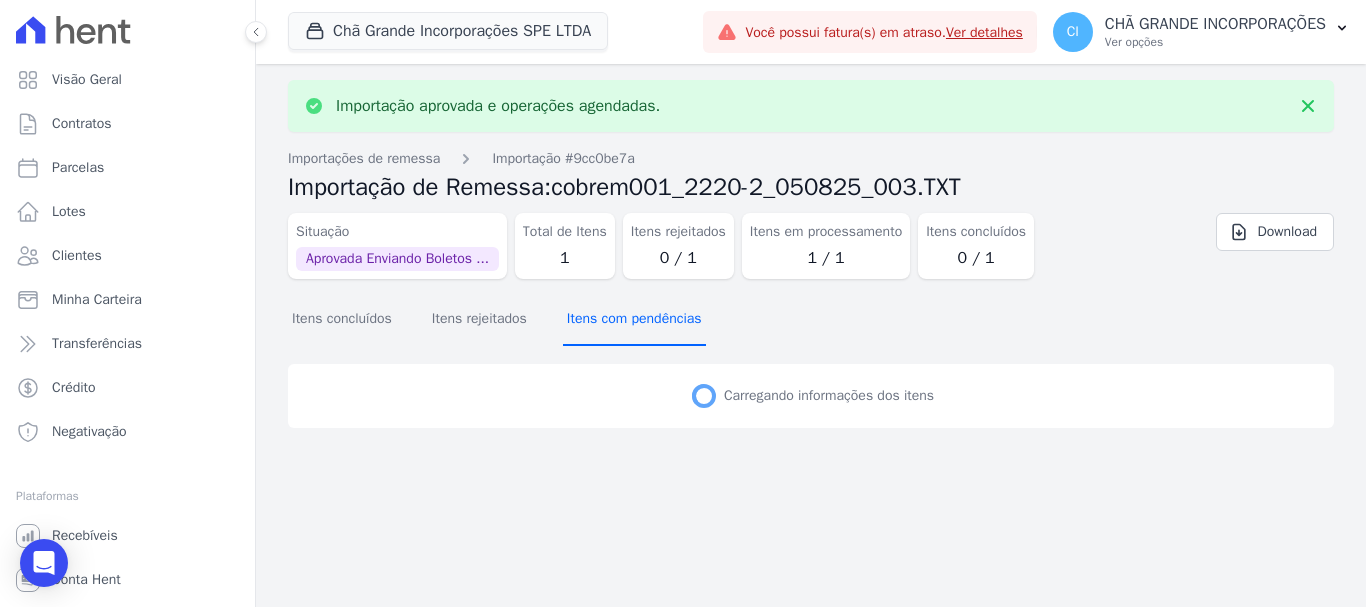 click on "Itens com pendências" at bounding box center (634, 320) 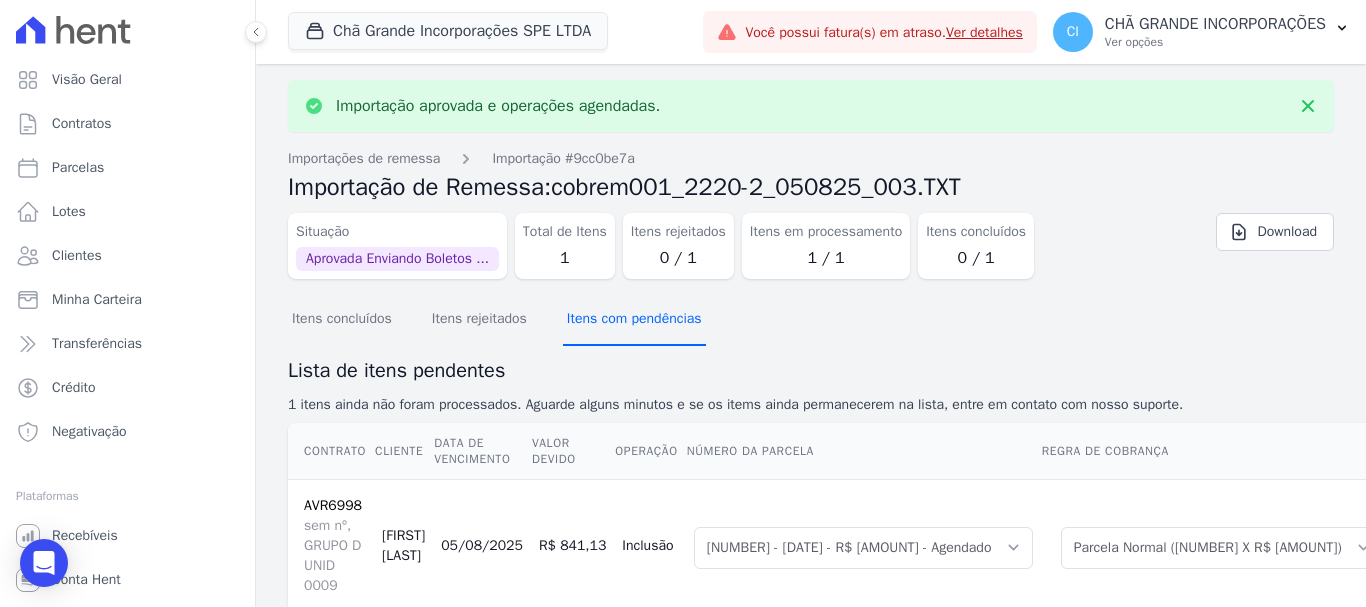 click on "Itens com pendências" at bounding box center (634, 320) 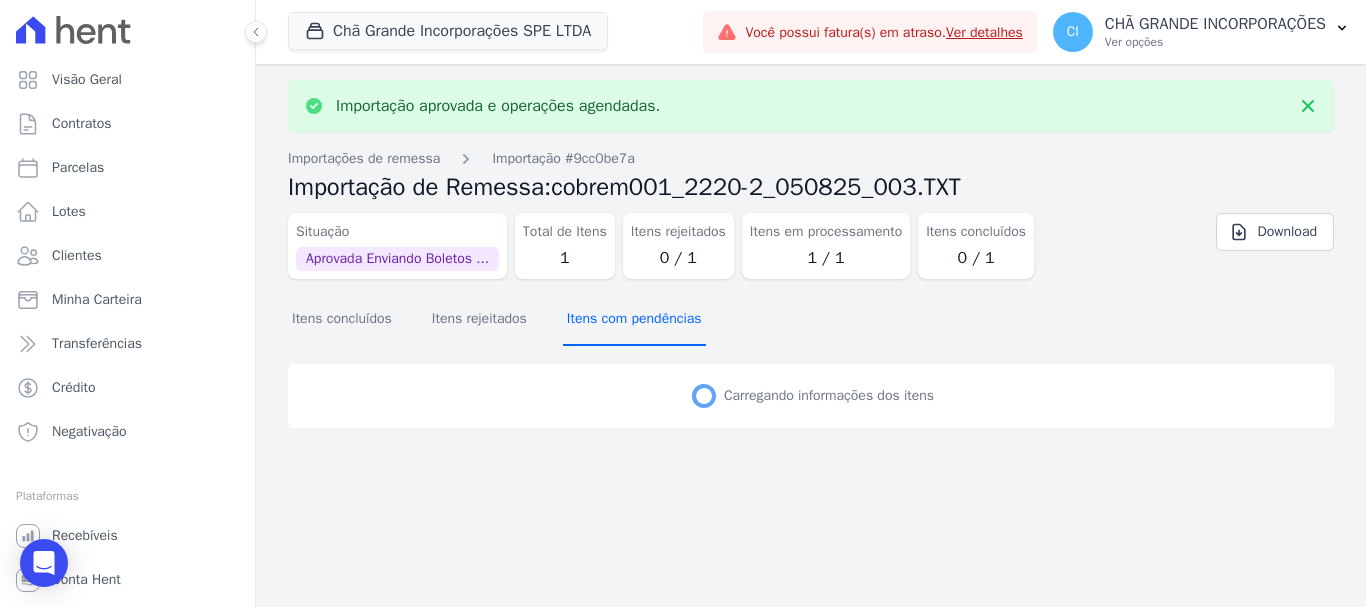 click on "Itens com pendências" at bounding box center (634, 320) 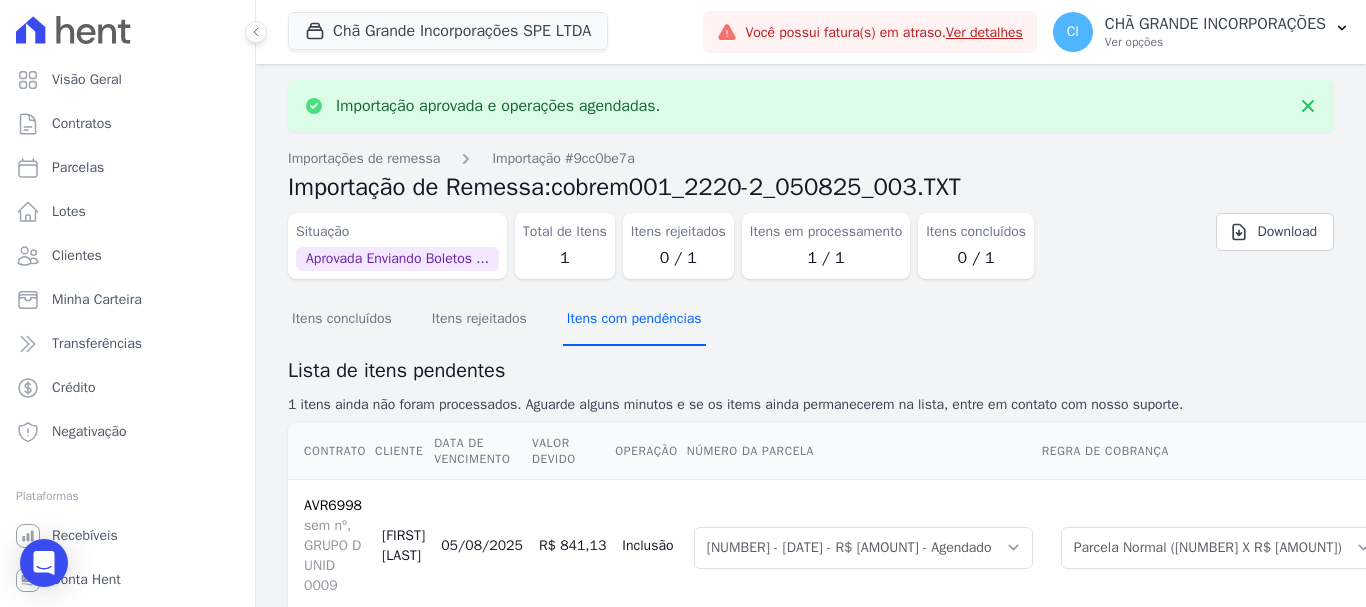 click on "Itens com pendências" at bounding box center [634, 320] 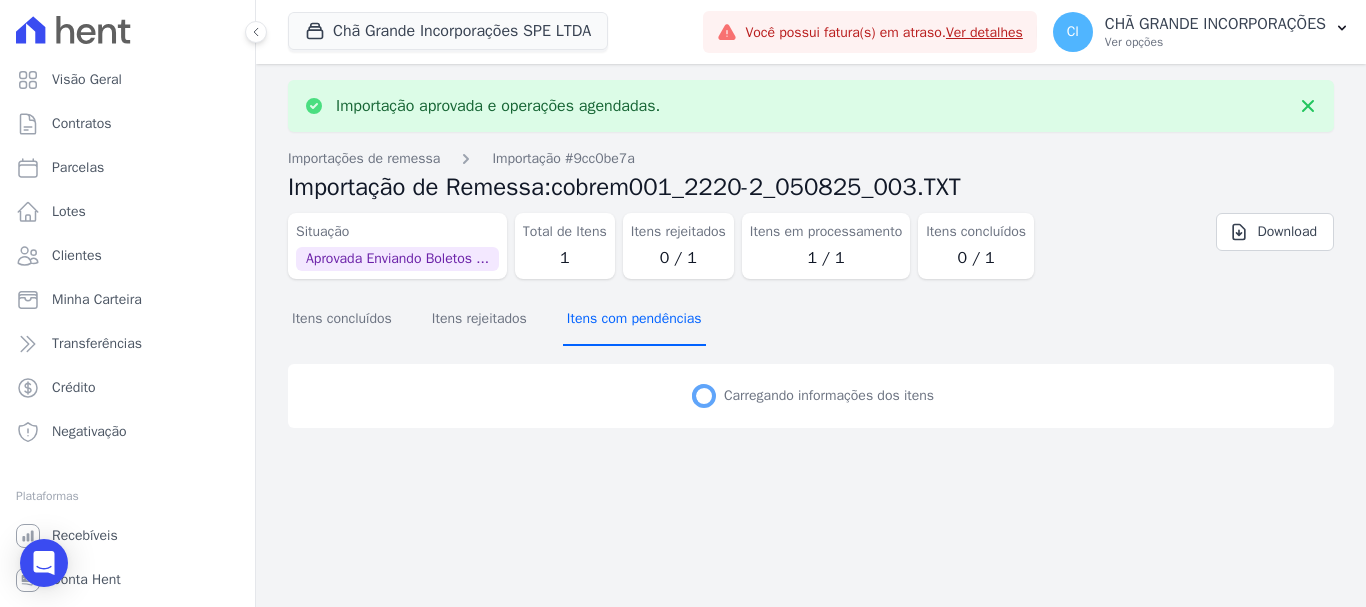 click on "Itens com pendências" at bounding box center [634, 320] 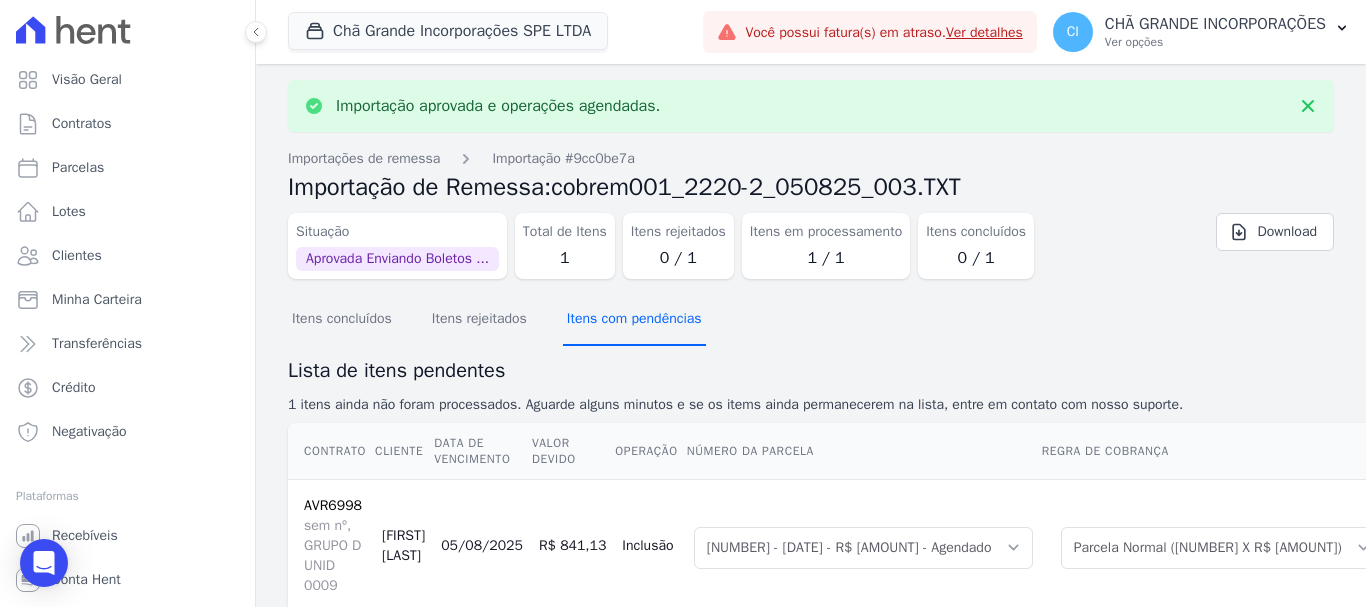 click on "Itens com pendências" at bounding box center (634, 320) 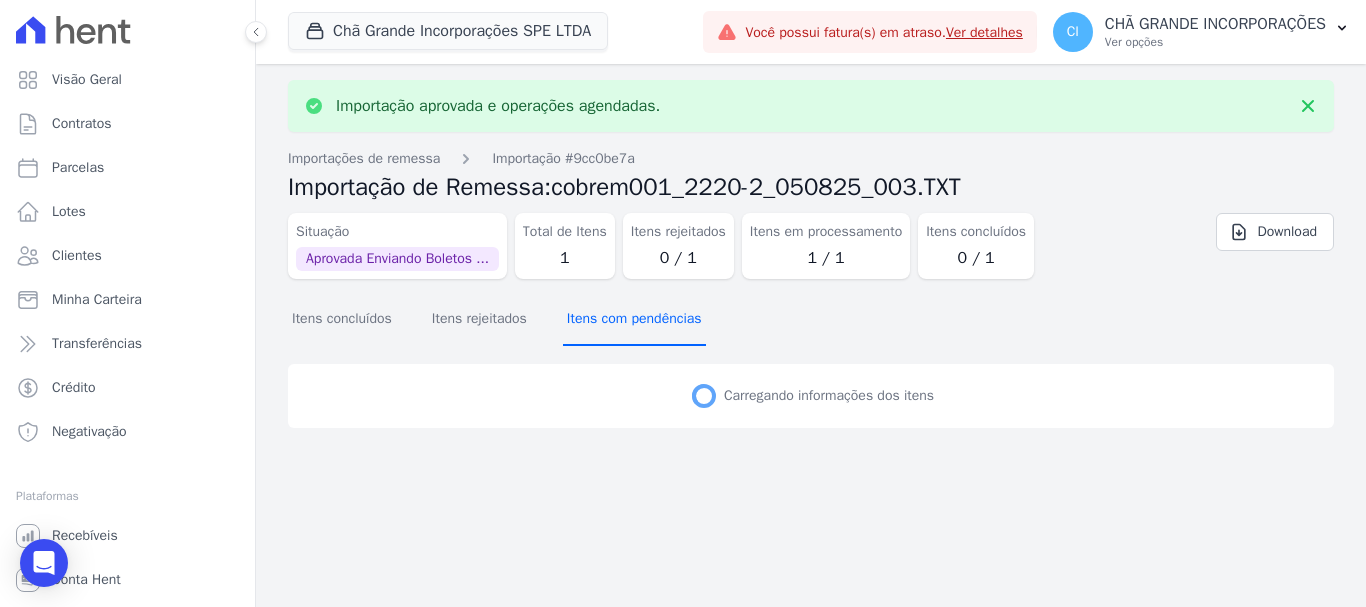 click on "Itens com pendências" at bounding box center (634, 320) 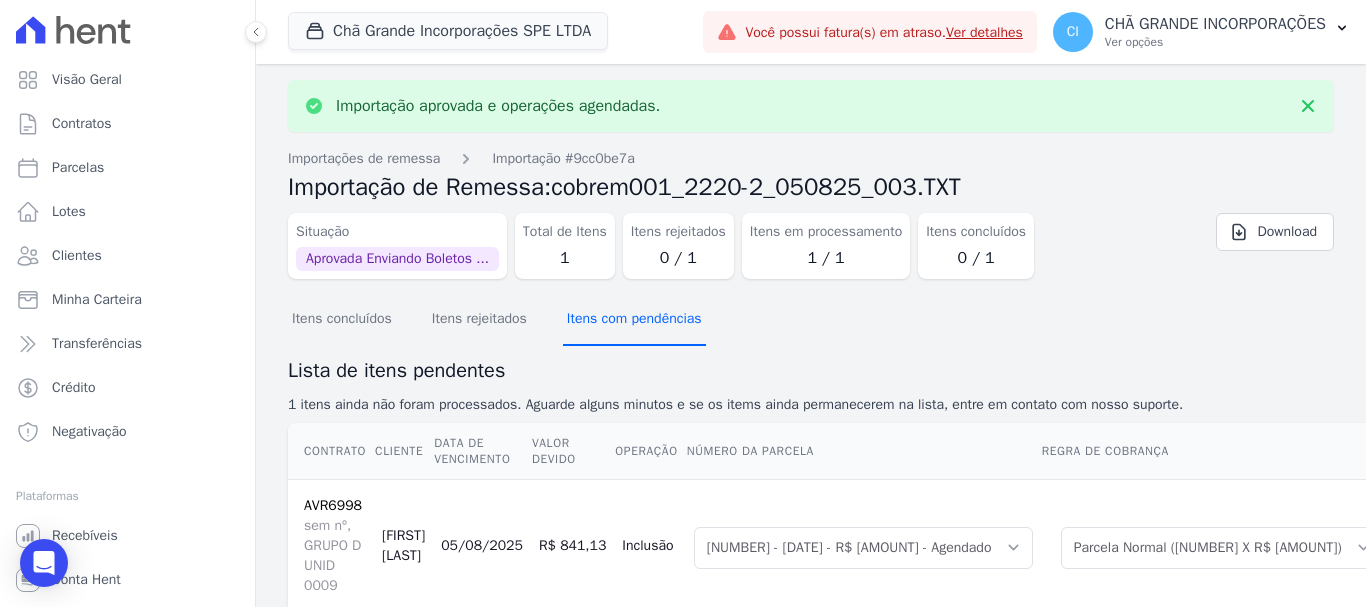 click on "Itens com pendências" at bounding box center (634, 320) 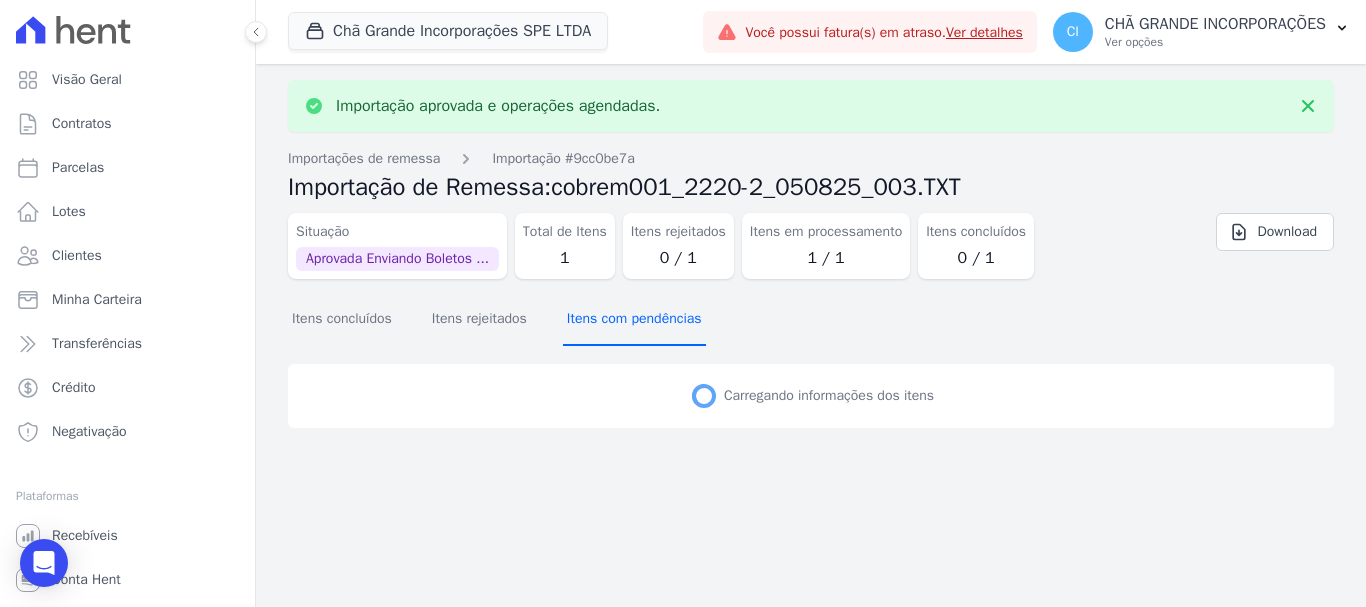 click on "Itens com pendências" at bounding box center [634, 320] 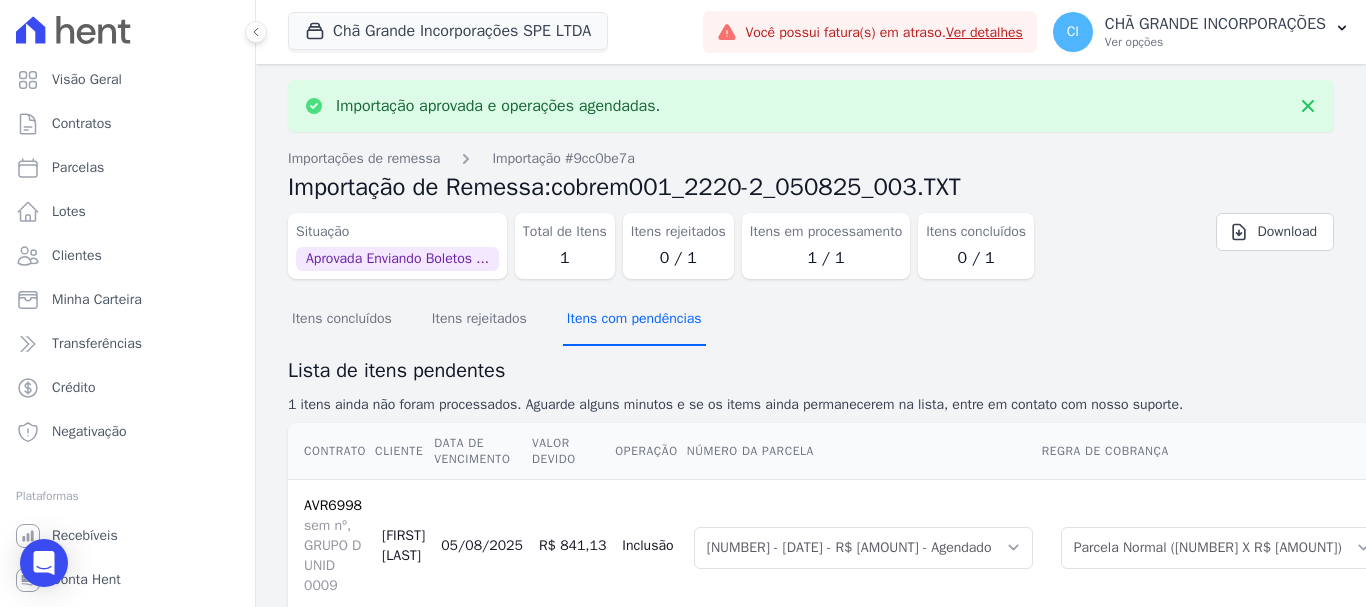 click on "Itens com pendências" at bounding box center (634, 320) 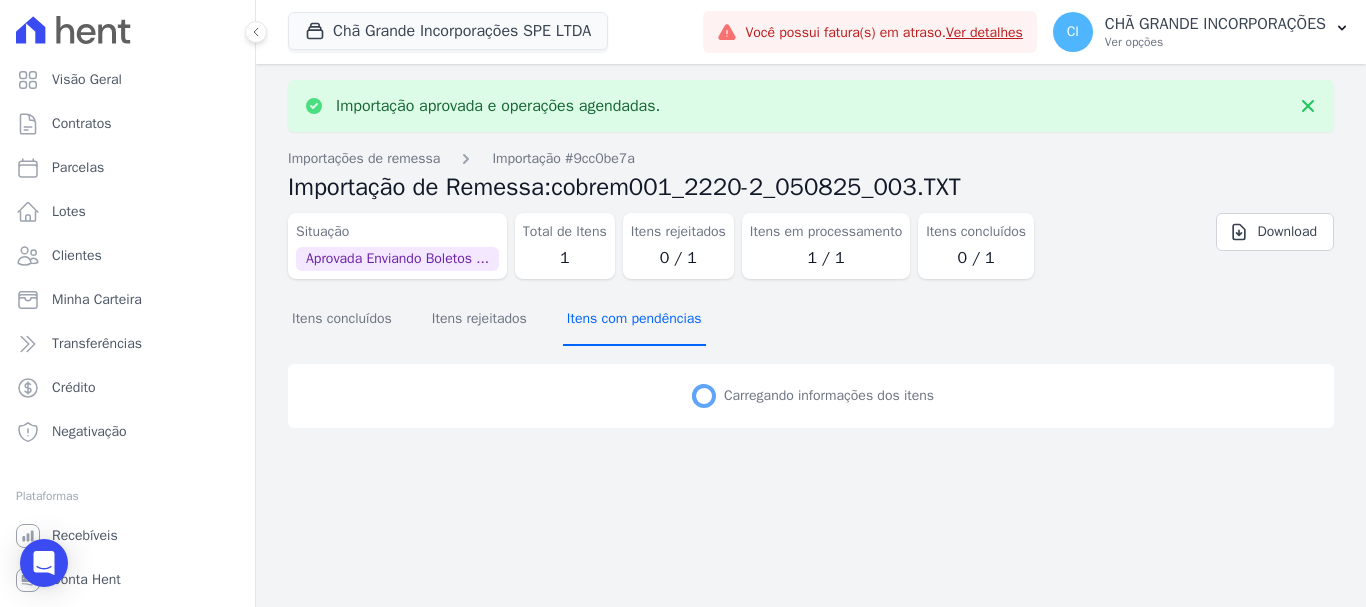 click on "Itens com pendências" at bounding box center (634, 320) 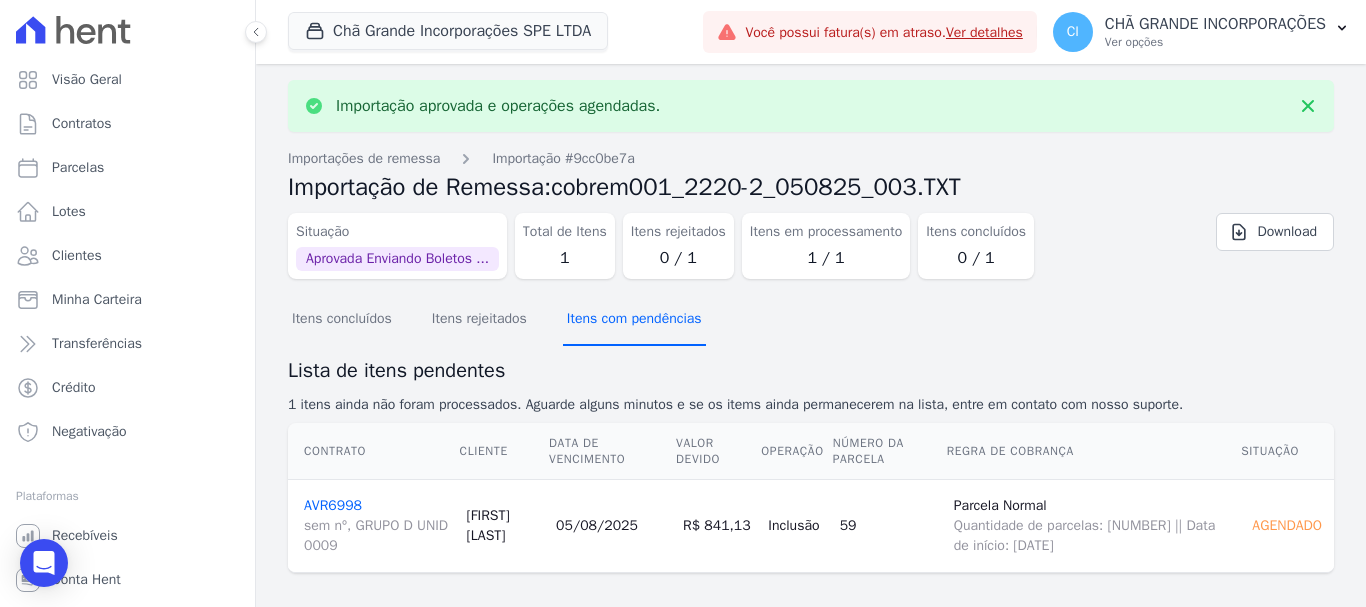 click on "Itens com pendências" at bounding box center (634, 320) 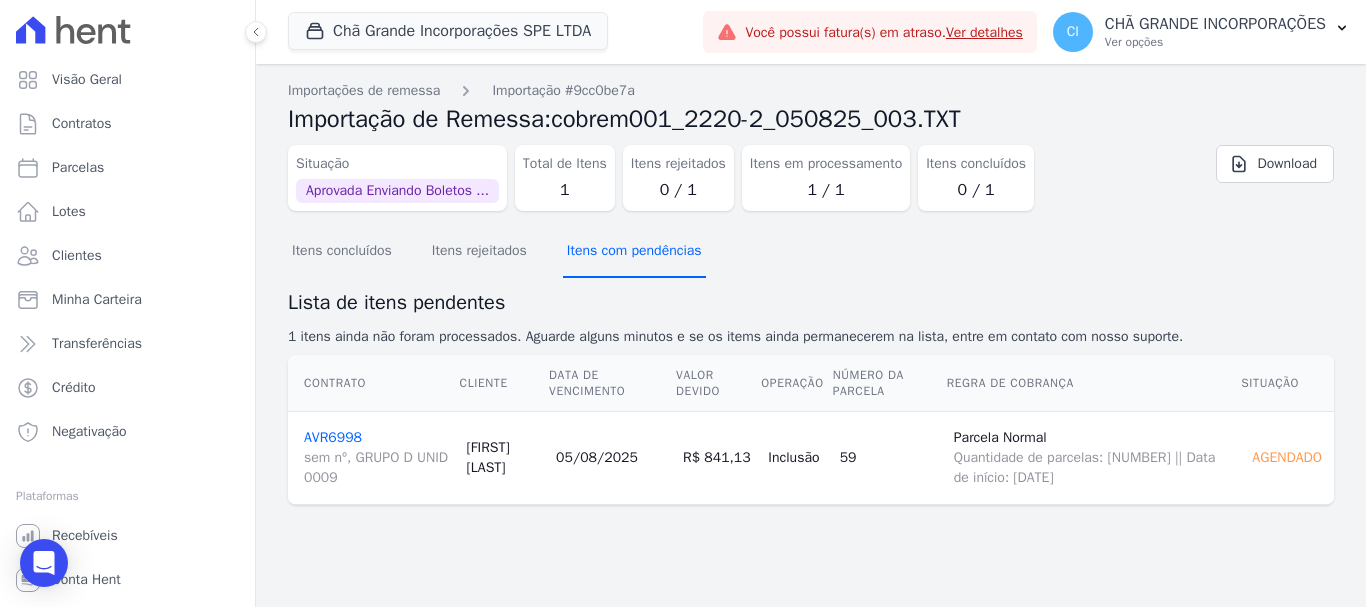 click on "Itens com pendências" at bounding box center (634, 252) 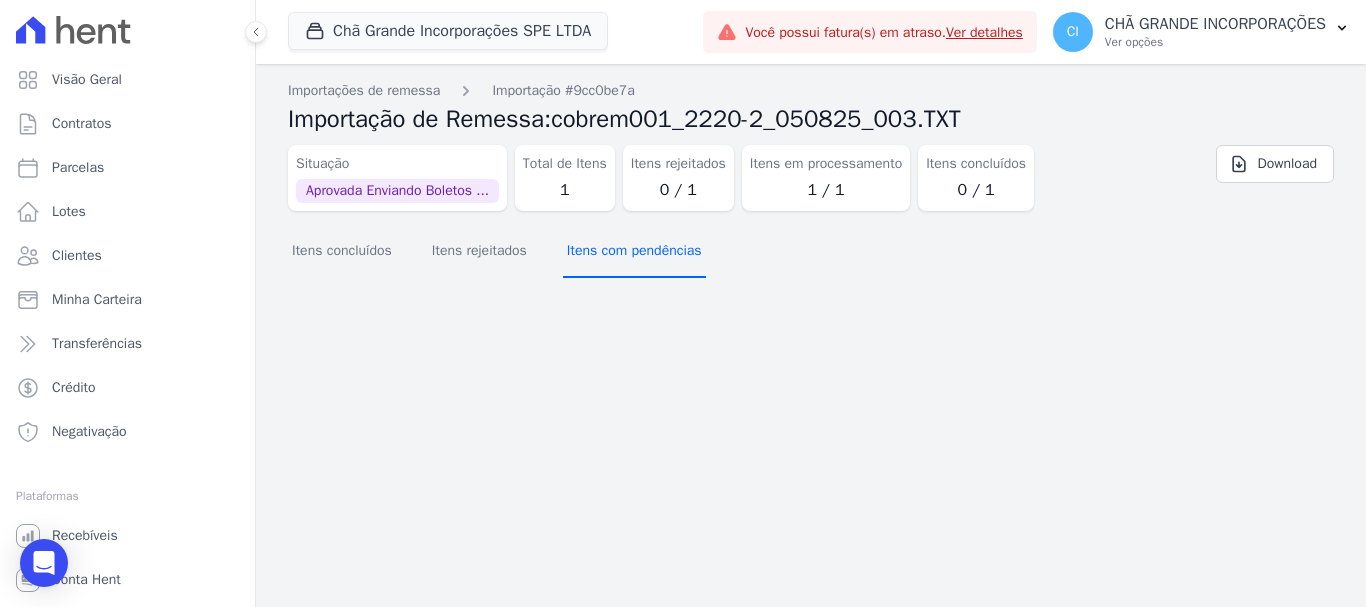 click on "Itens com pendências" at bounding box center [634, 252] 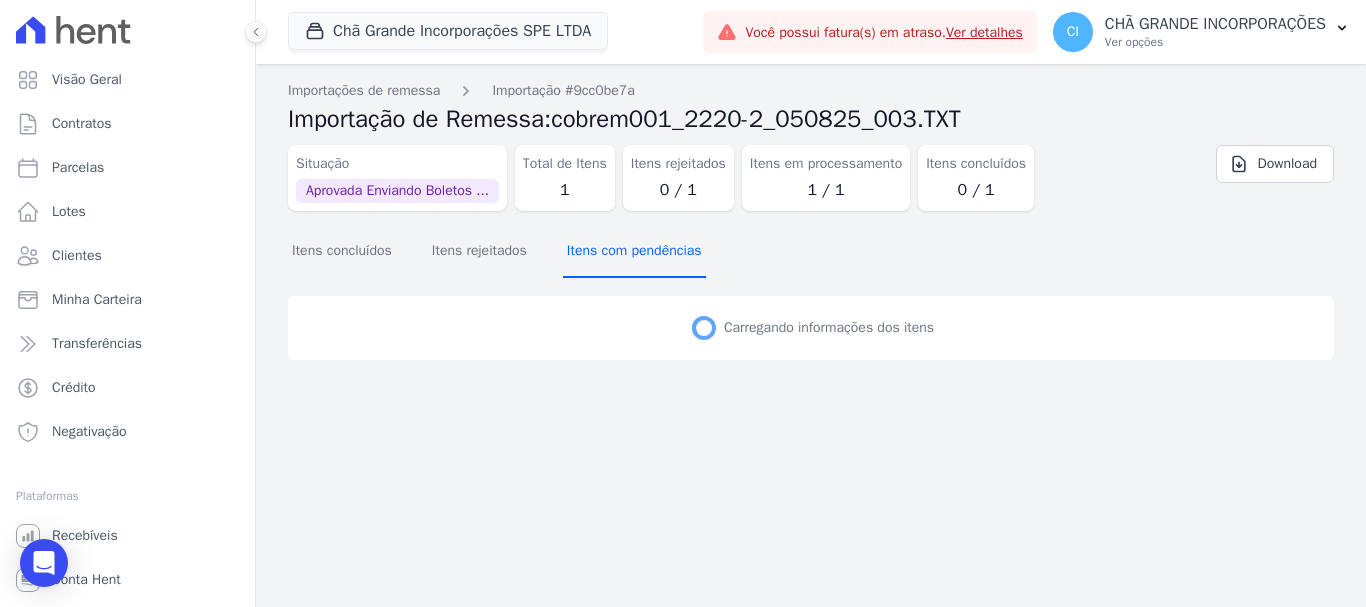 click on "Itens com pendências" at bounding box center [634, 252] 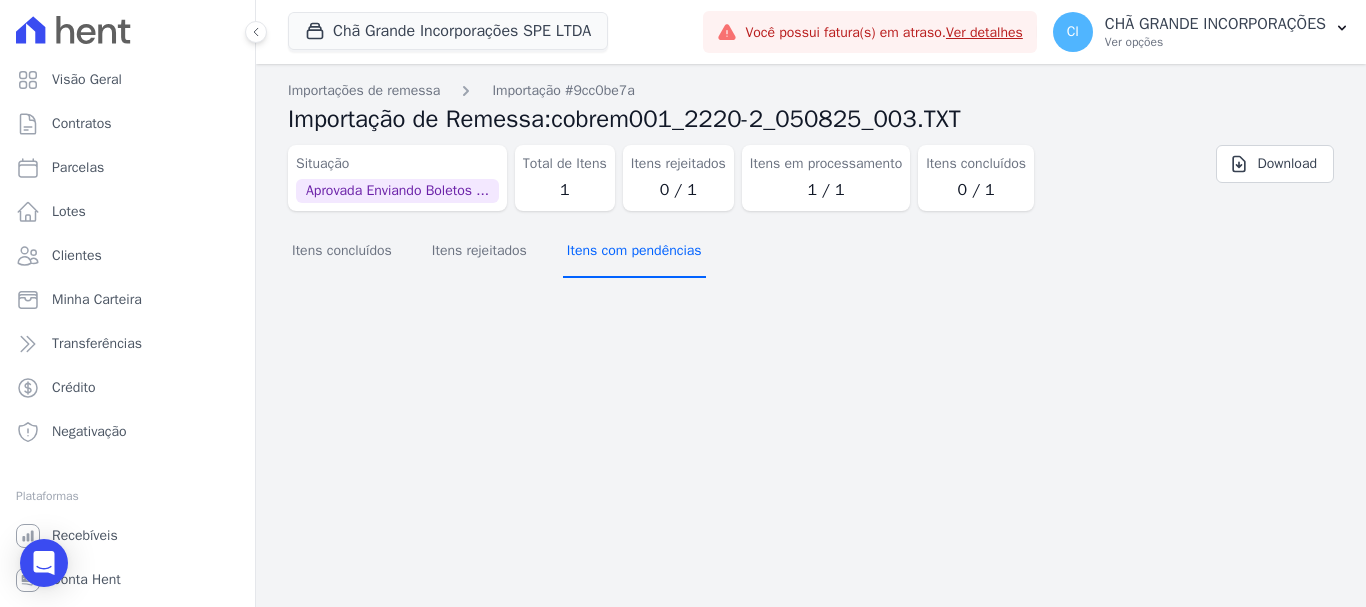 click on "Itens com pendências" at bounding box center (634, 252) 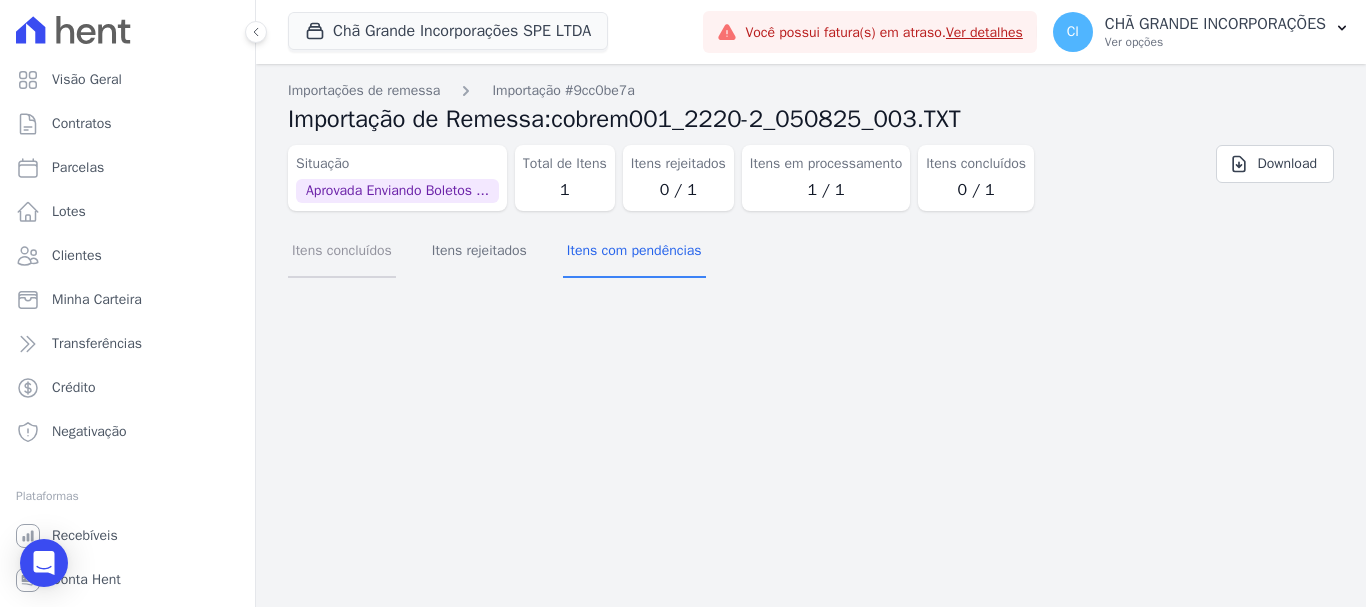 click on "Itens concluídos" at bounding box center [342, 252] 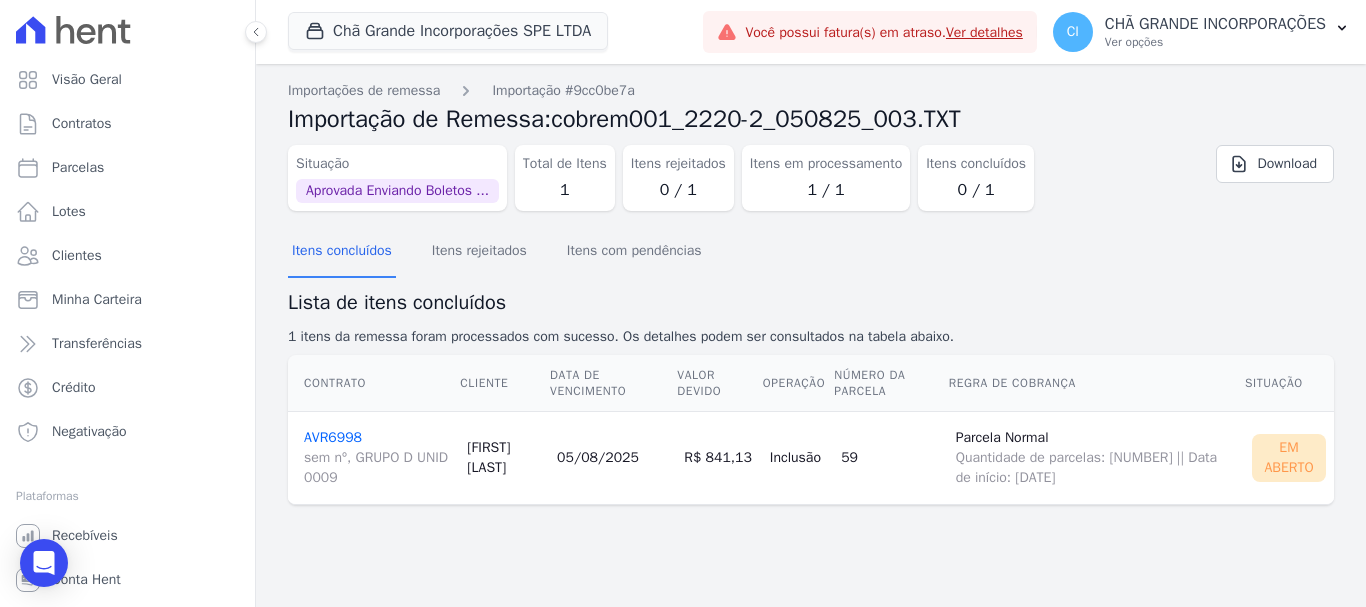 click on "[ALPHANUMERIC]
sem nº, GRUPO D UNID [NUMBER]" at bounding box center [377, 458] 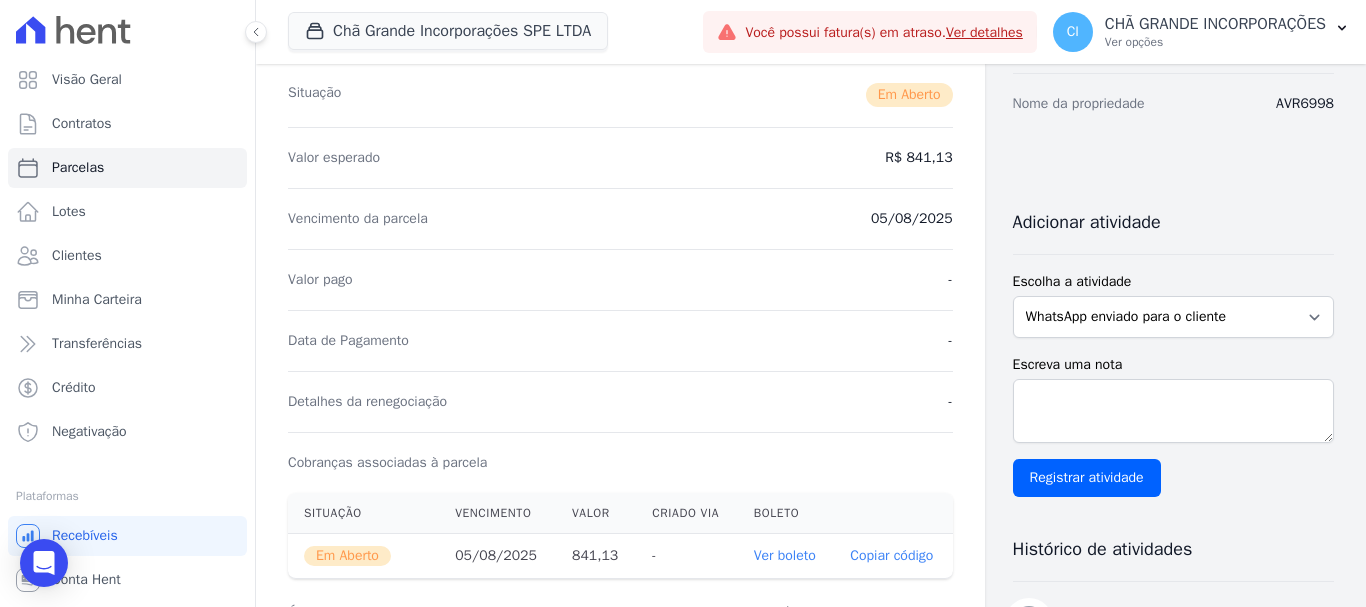 scroll, scrollTop: 300, scrollLeft: 0, axis: vertical 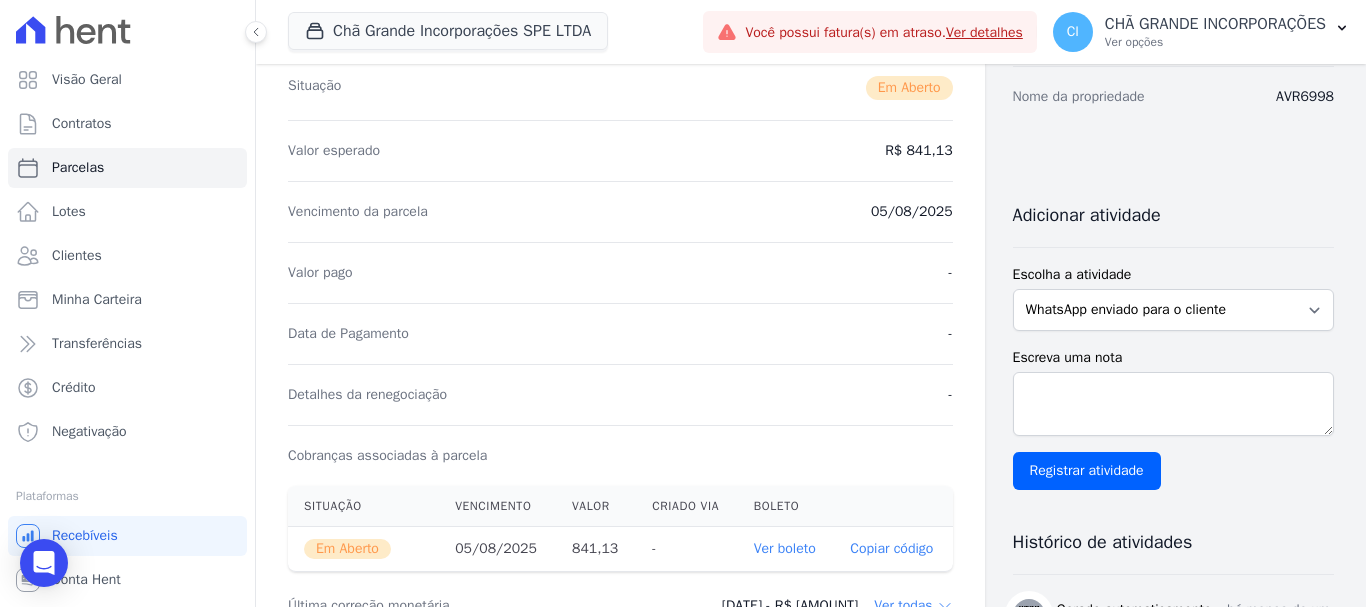 click on "Ver boleto" at bounding box center [785, 548] 